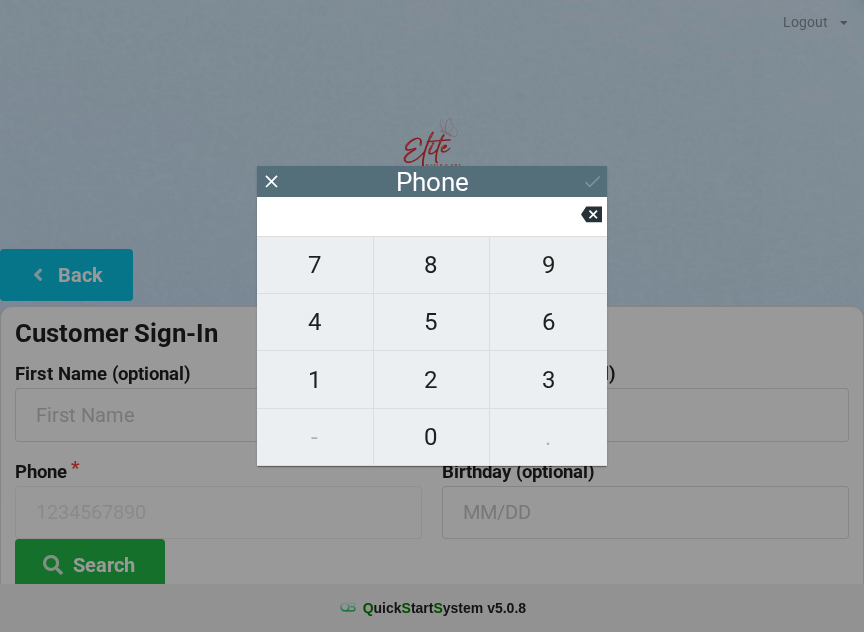 scroll, scrollTop: 17, scrollLeft: 0, axis: vertical 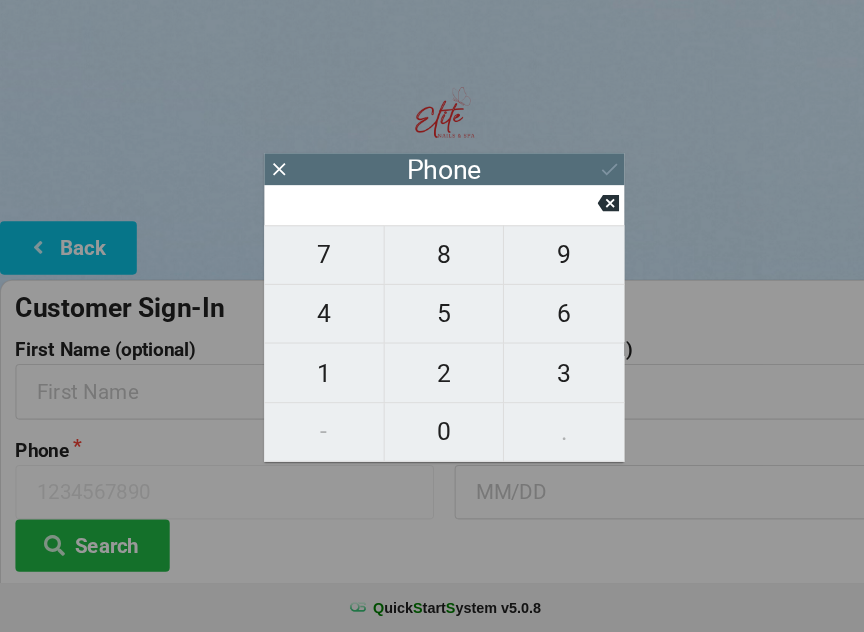 click on "4" at bounding box center [315, 322] 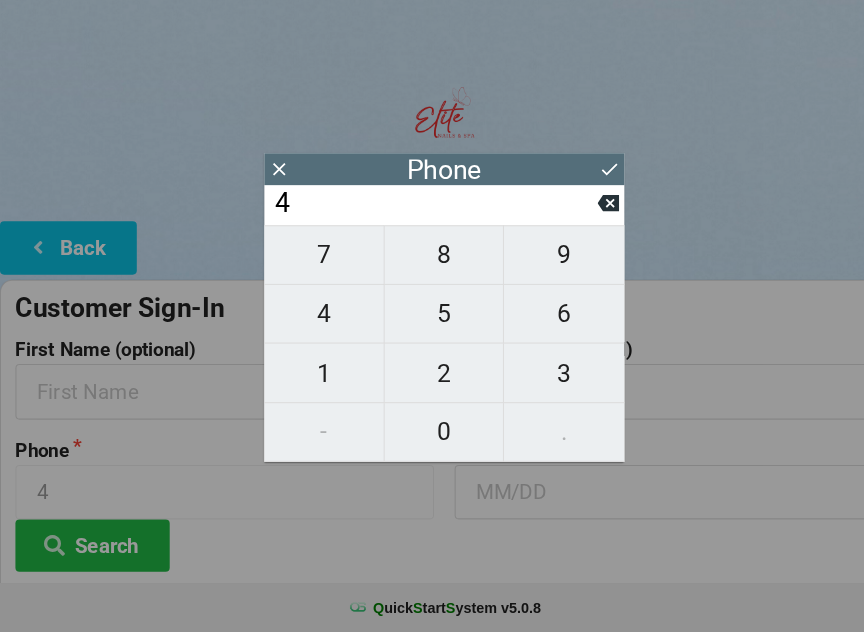 click on "0" at bounding box center [432, 437] 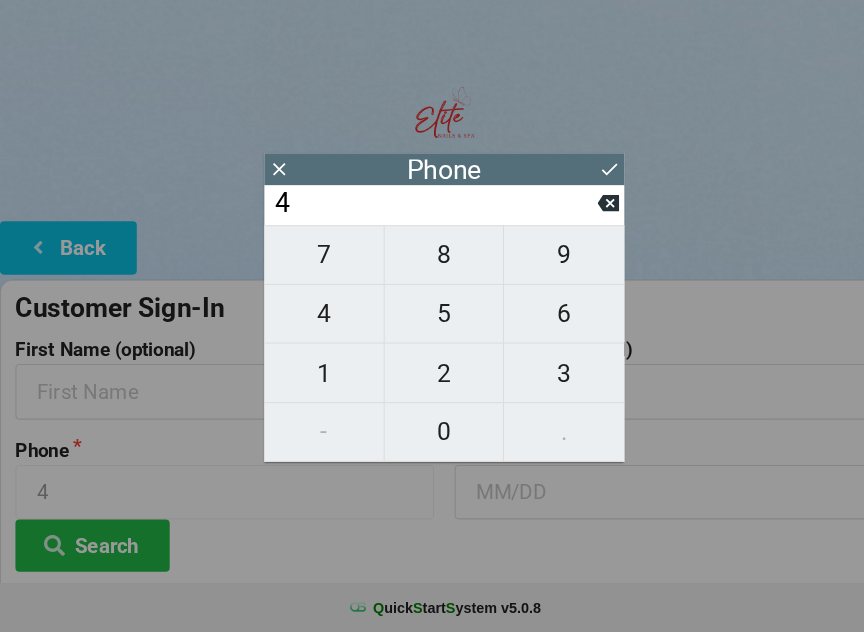 type on "40" 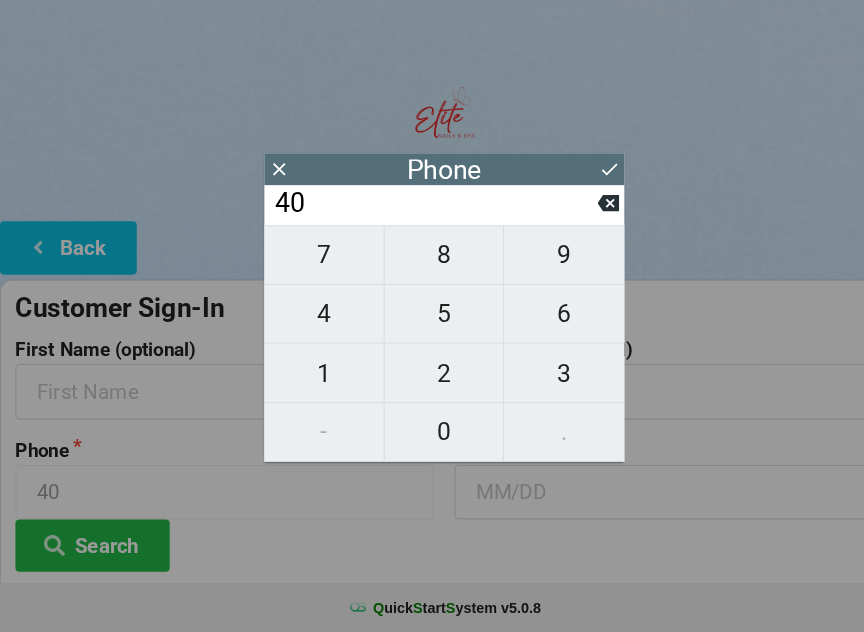 click on "7" at bounding box center (315, 265) 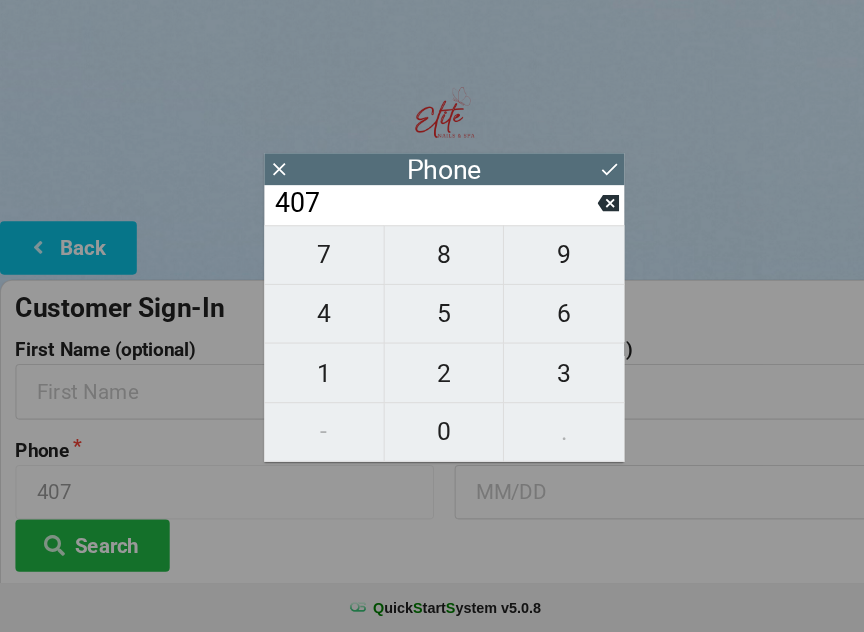 click on "4" at bounding box center [315, 322] 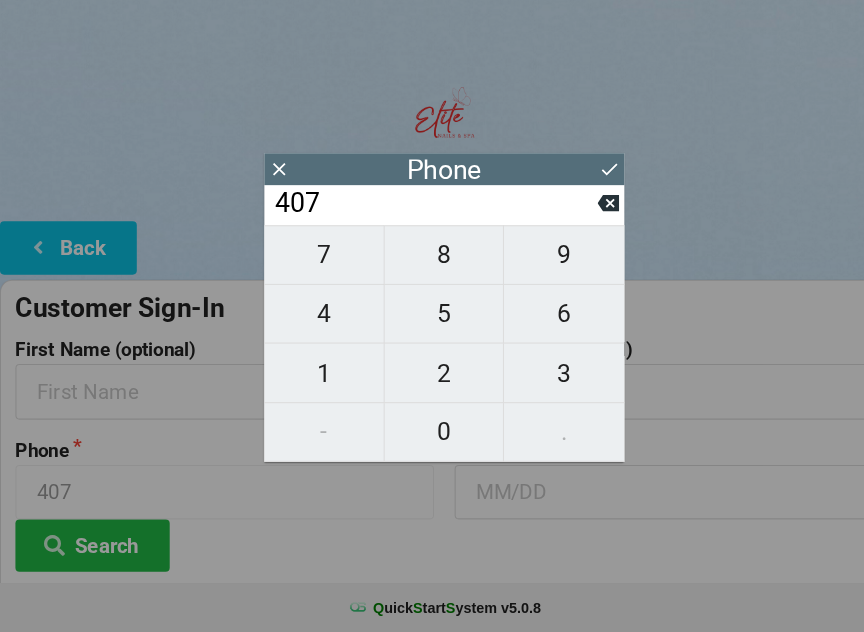 type on "4074" 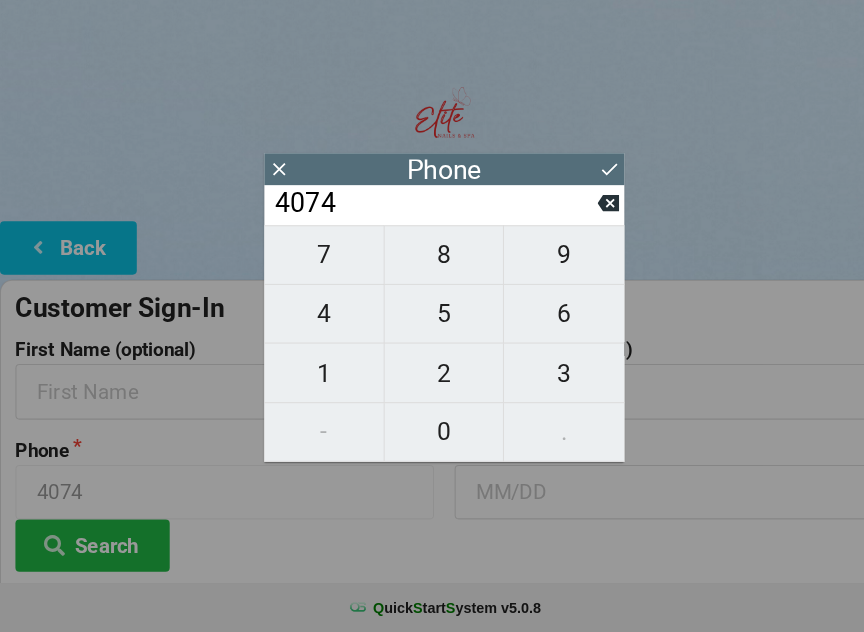 click on "1" at bounding box center [315, 380] 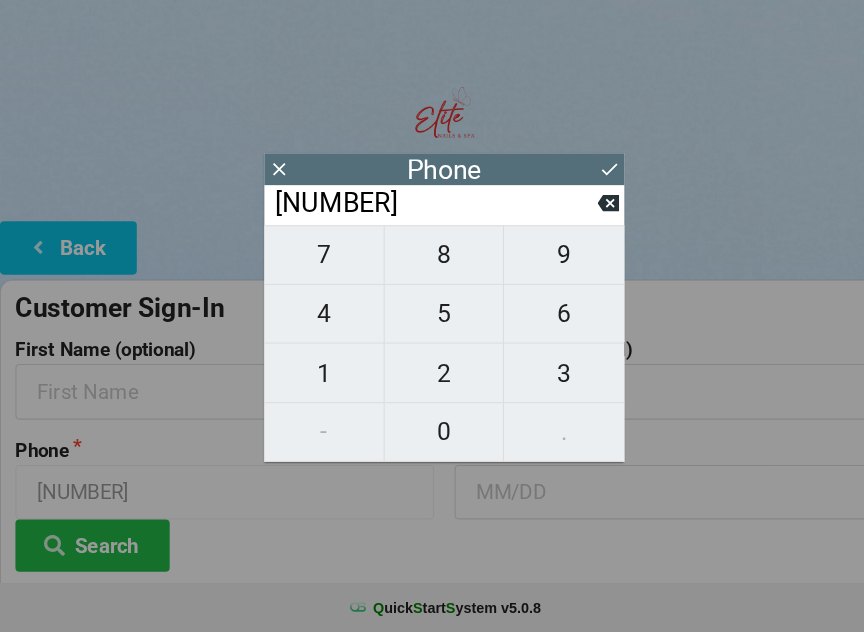 click on "4" at bounding box center (315, 322) 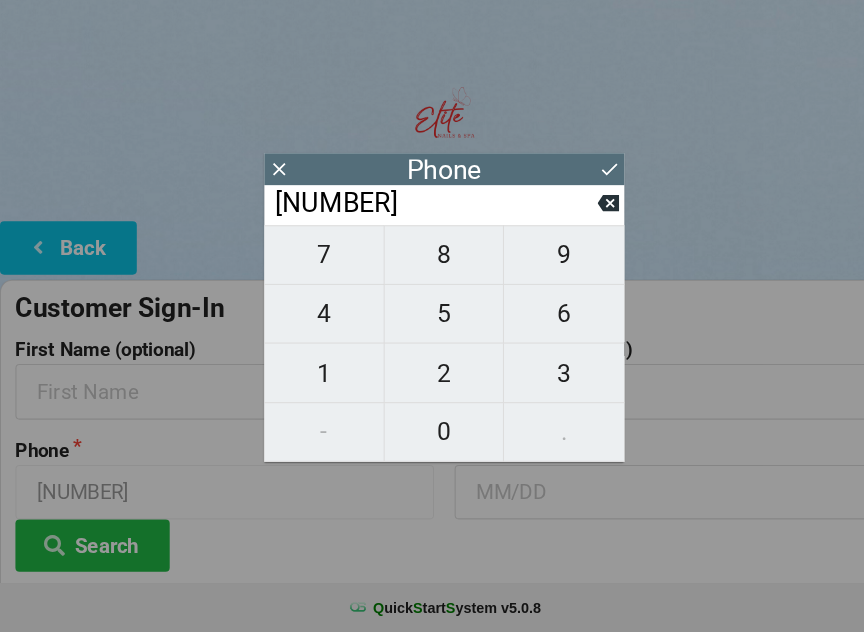 type on "[NUMBER]" 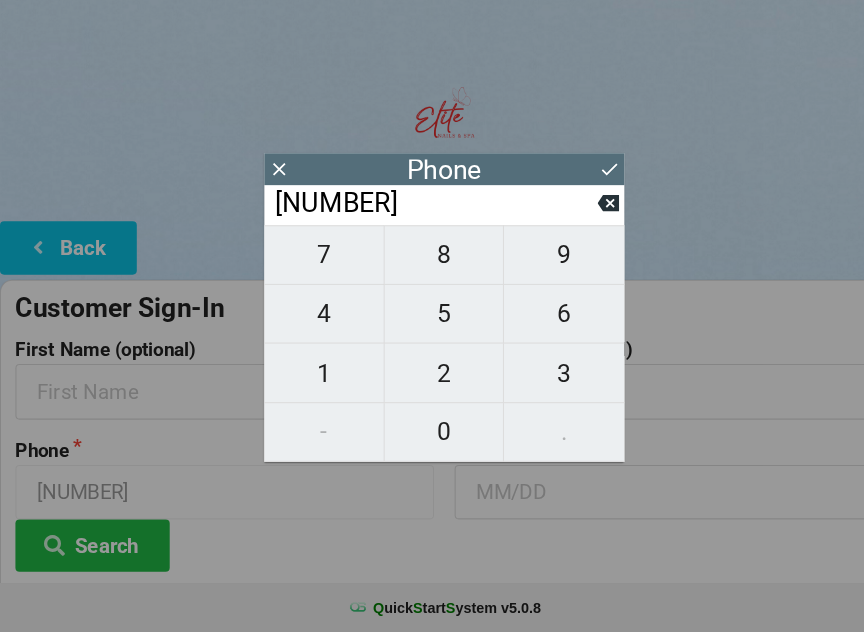 click on "0" at bounding box center (432, 437) 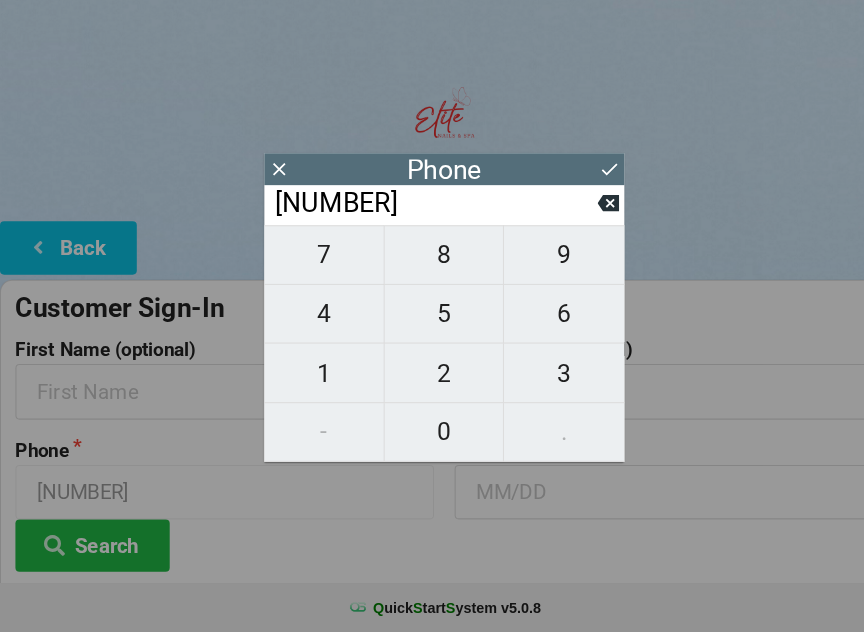 click on "0" at bounding box center [432, 437] 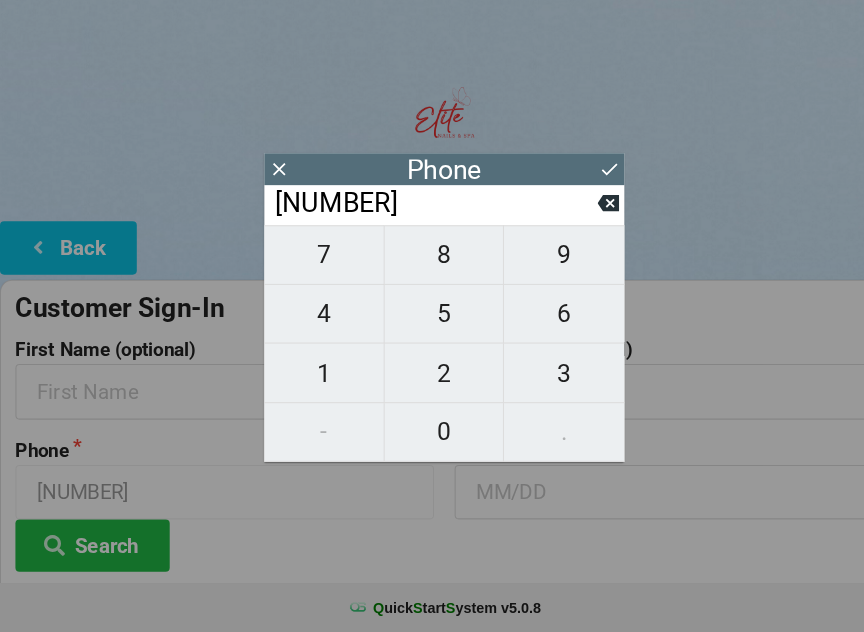 type on "[NUMBER]" 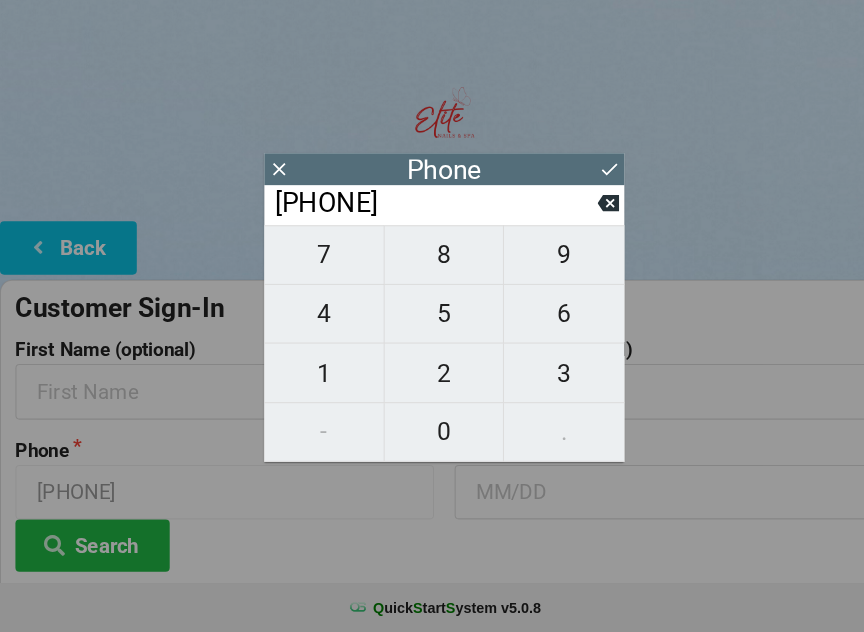 click 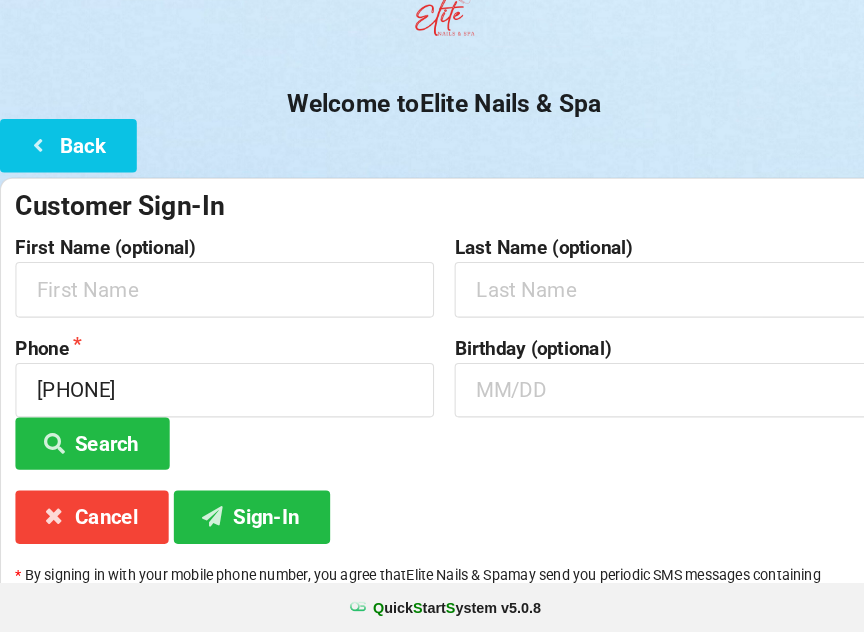 scroll, scrollTop: 149, scrollLeft: 0, axis: vertical 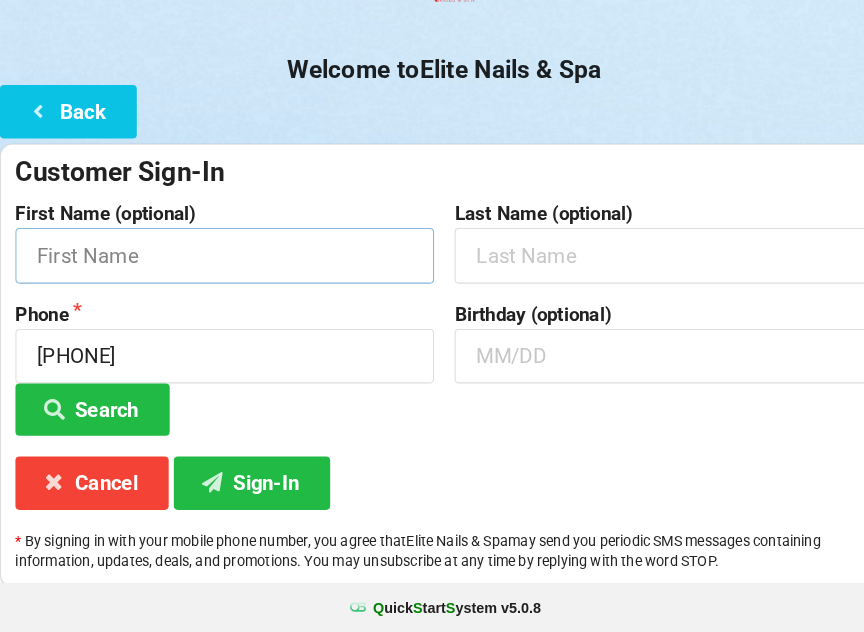 click at bounding box center [218, 265] 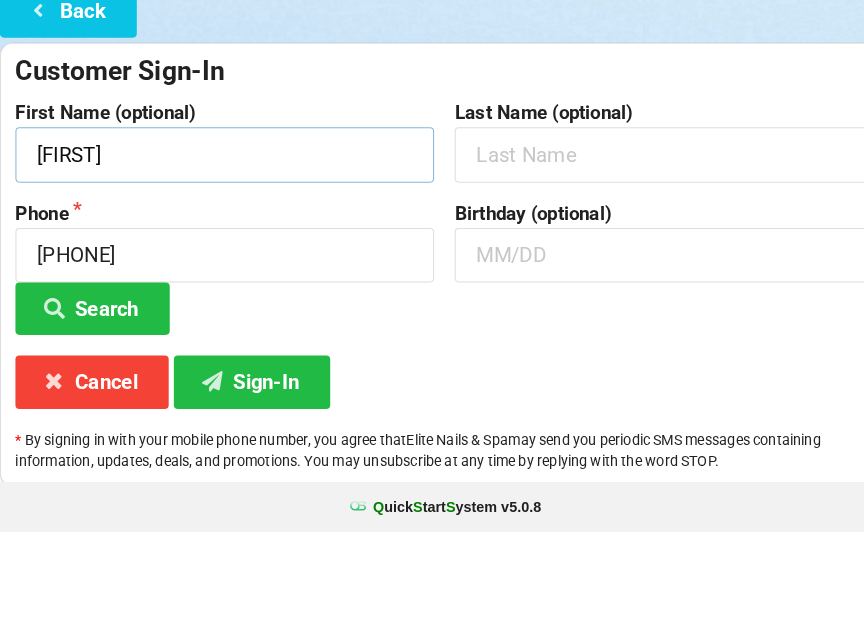 type on "[FIRST]" 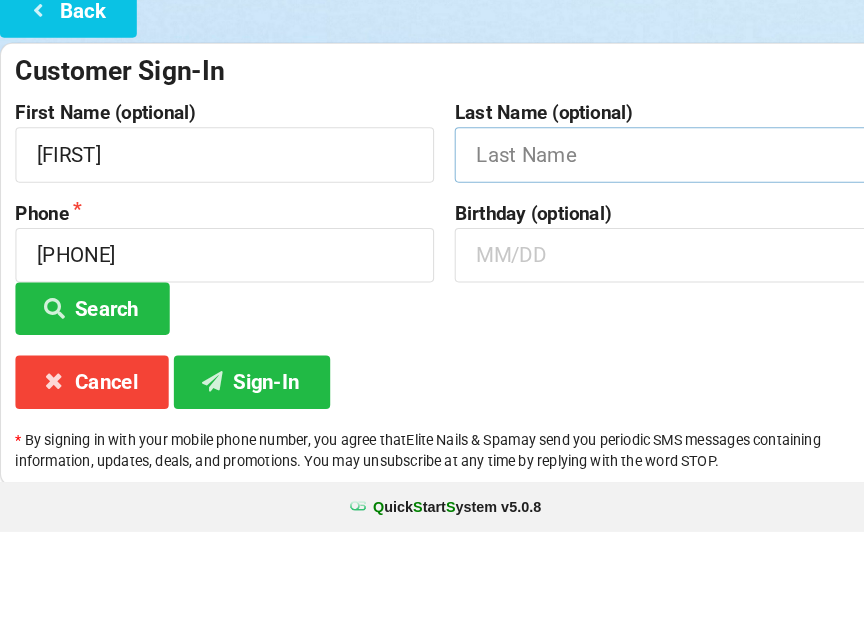 click at bounding box center (645, 265) 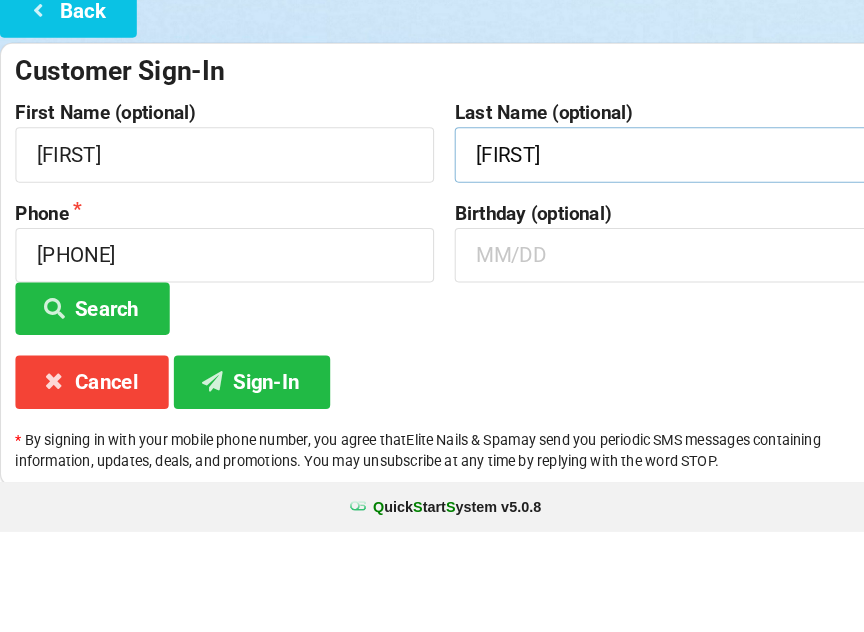 type on "[FIRST]" 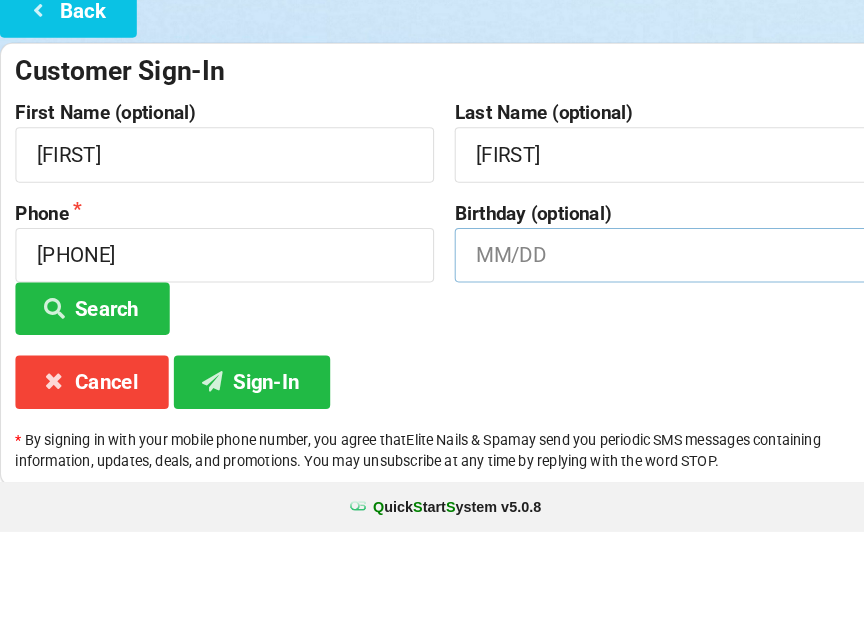 click at bounding box center (645, 363) 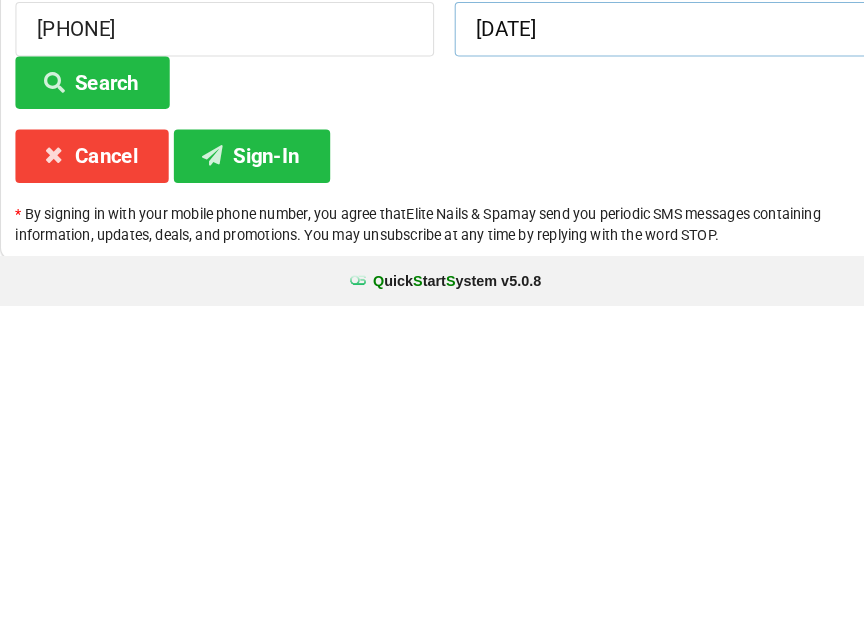 type on "[DATE]" 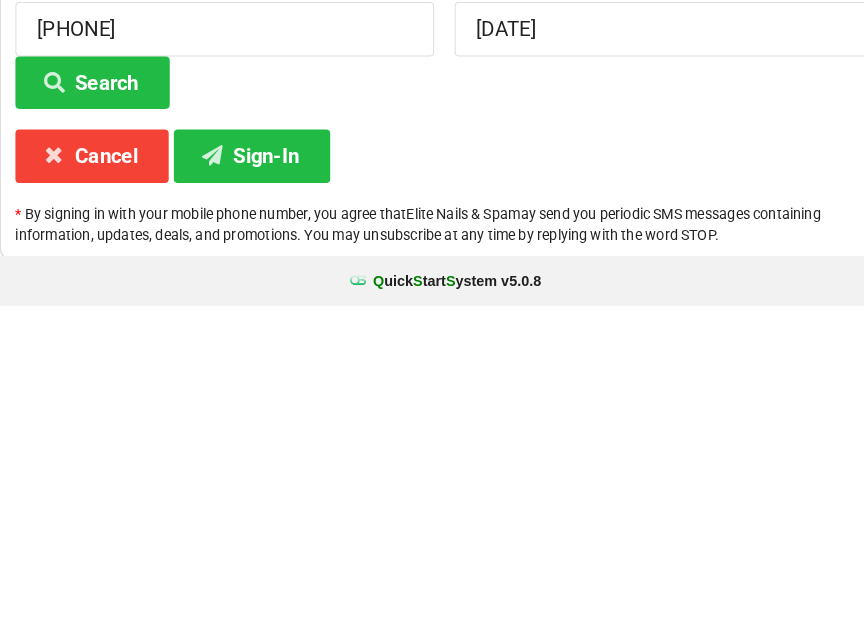 click on "Sign-In" at bounding box center (245, 486) 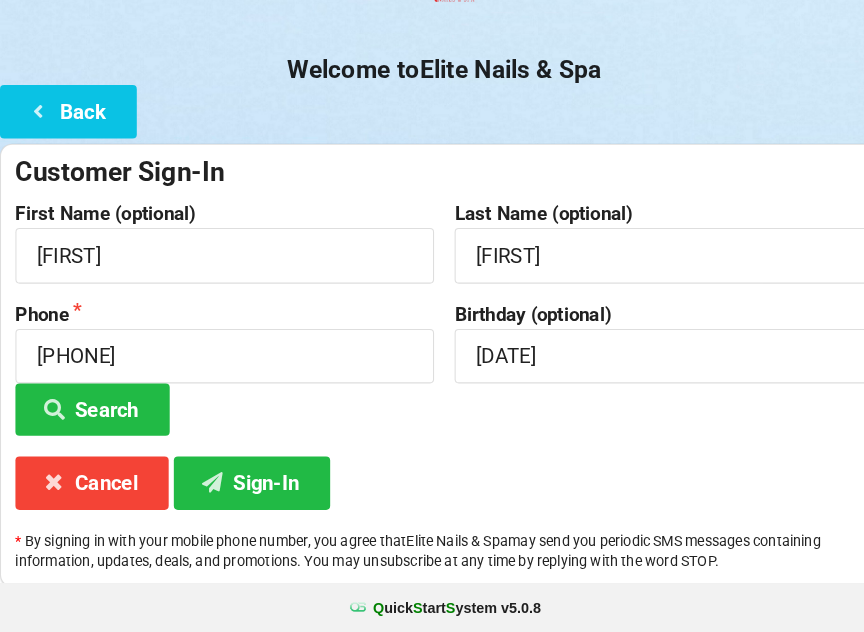 click at bounding box center [38, 124] 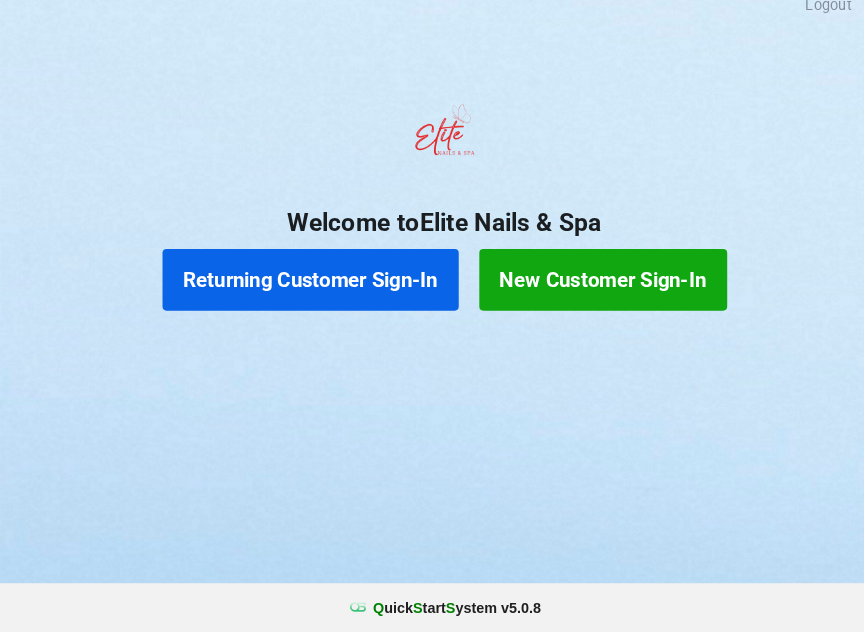 scroll, scrollTop: 0, scrollLeft: 0, axis: both 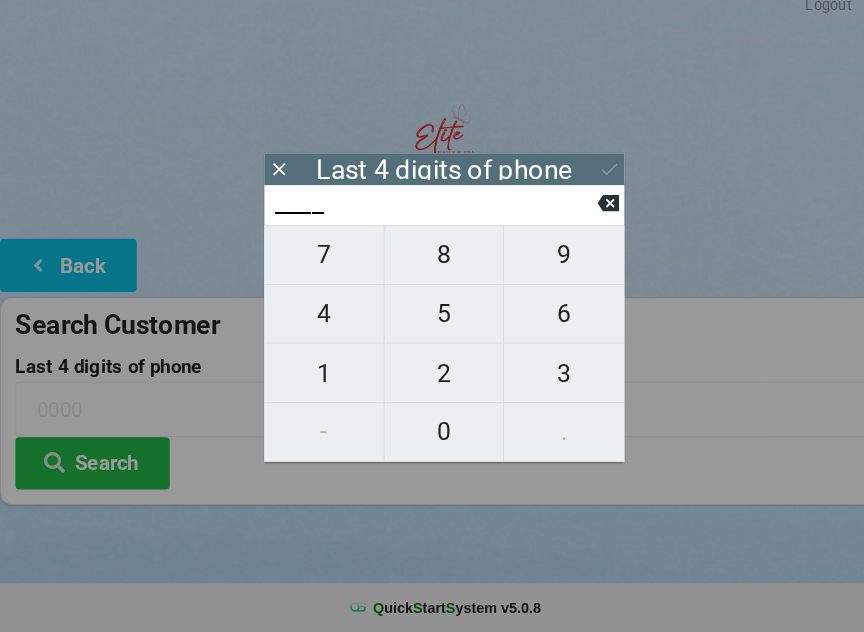 click on "4" at bounding box center (315, 322) 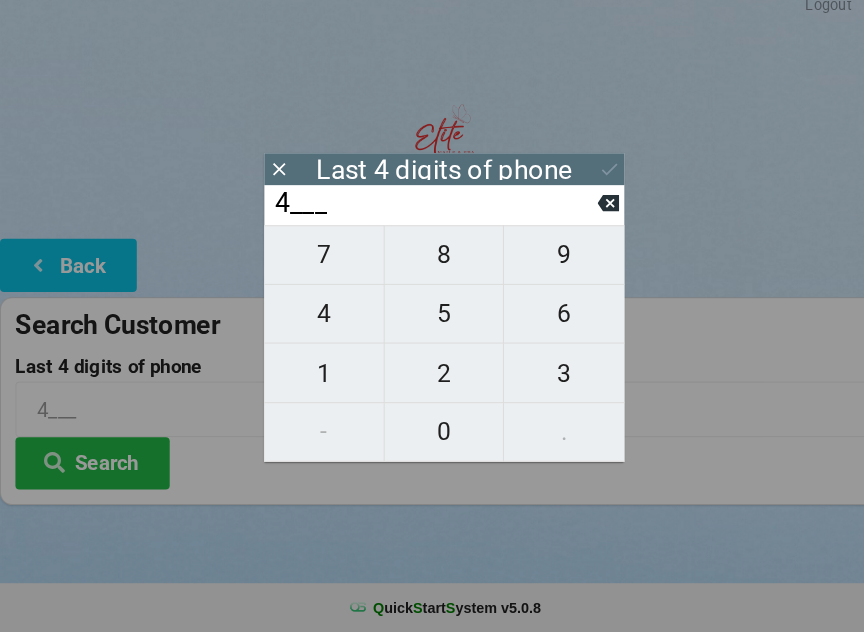 click on "0" at bounding box center (432, 437) 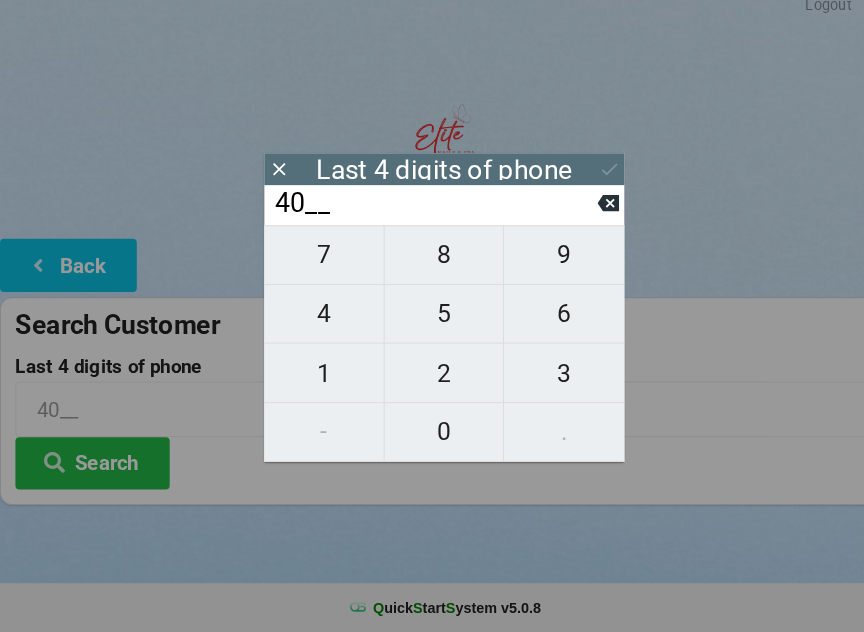 click on "7" at bounding box center (315, 265) 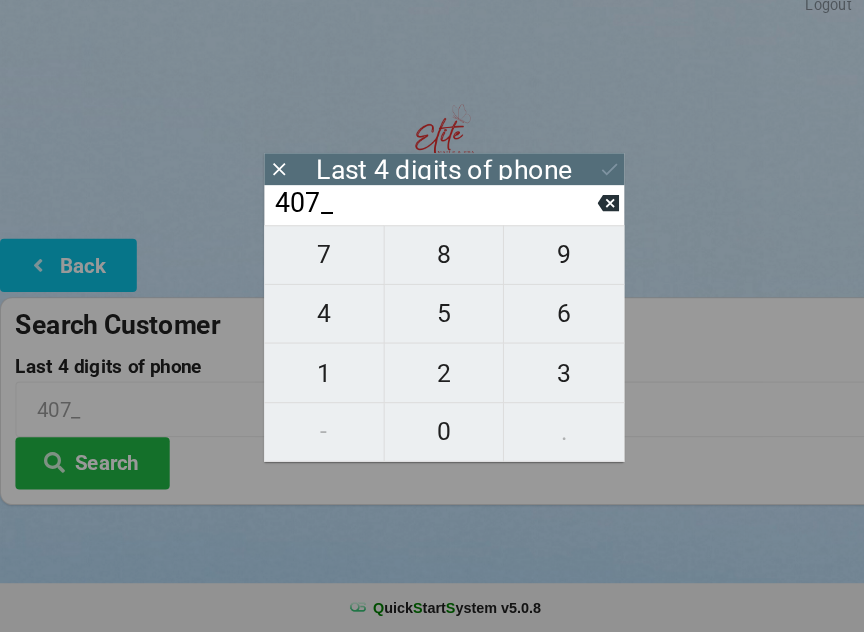 click on "4" at bounding box center [315, 322] 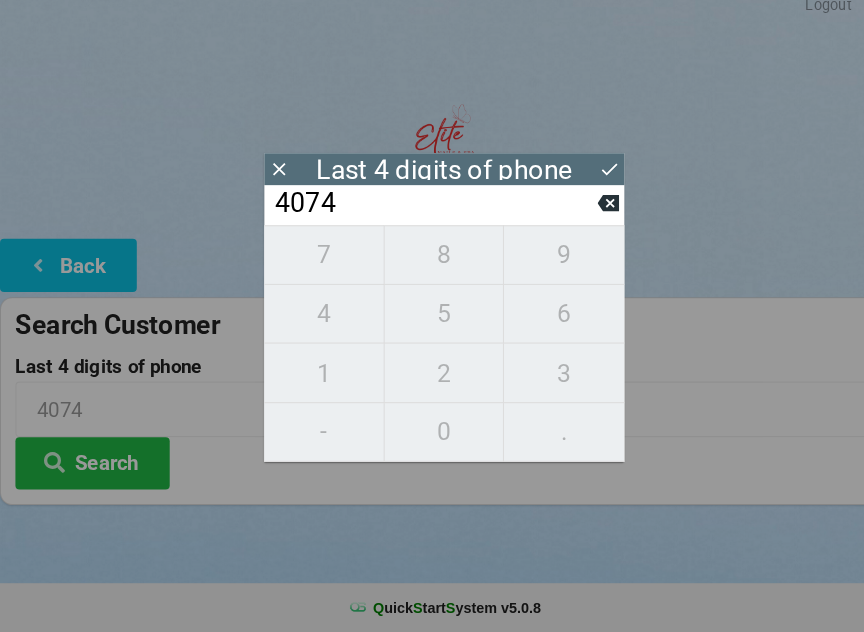 click on "7 8 9 4 5 6 1 2 3 - 0 ." at bounding box center [432, 351] 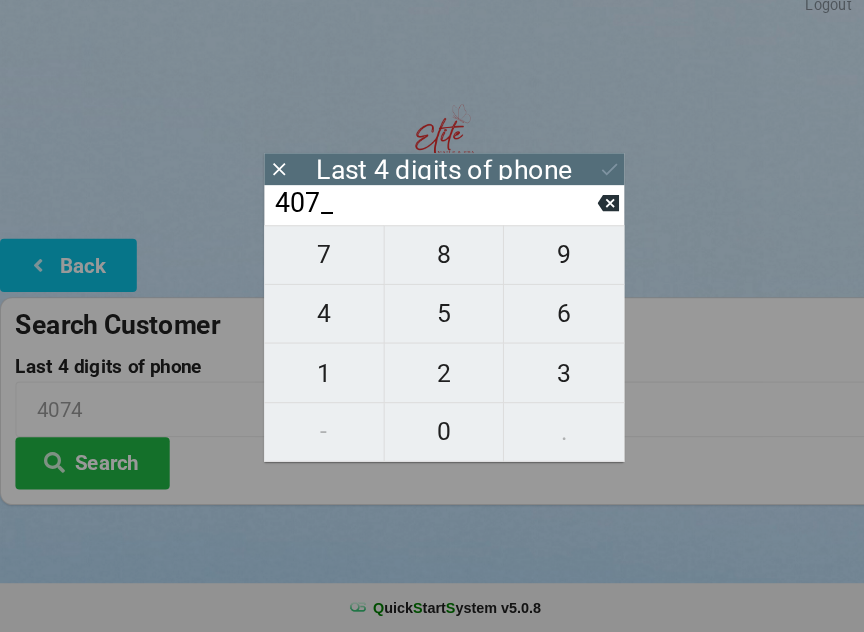 click on "1" at bounding box center [315, 380] 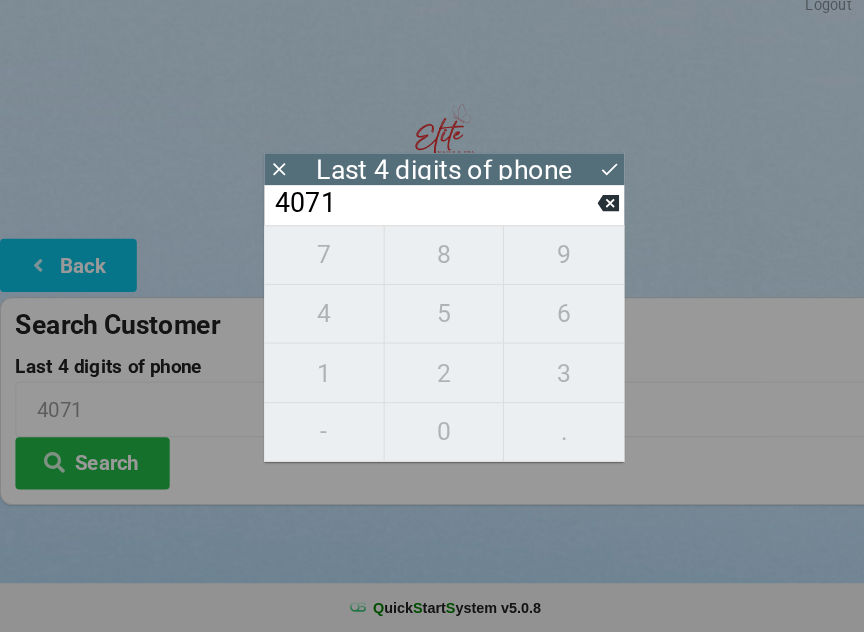 click on "7 8 9 4 5 6 1 2 3 - 0 ." at bounding box center (432, 351) 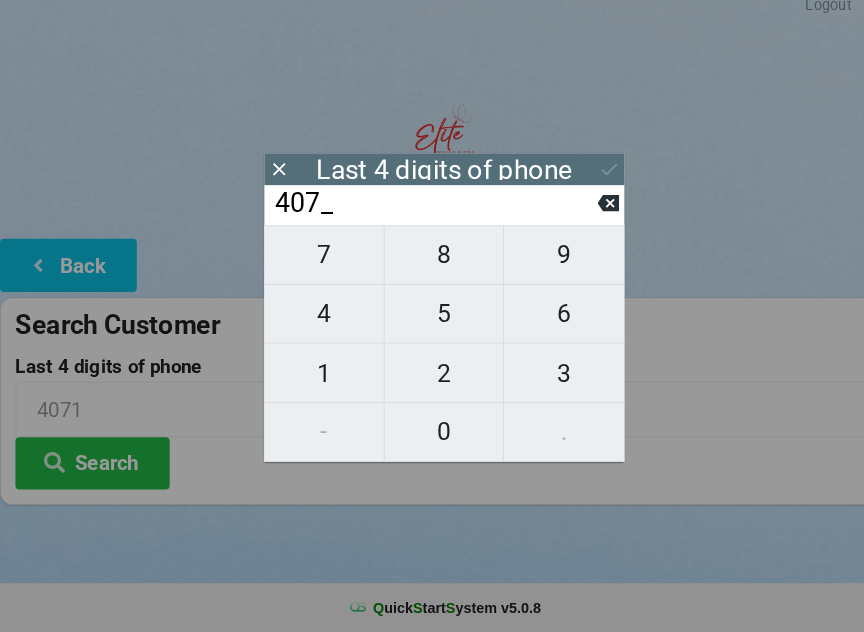 click 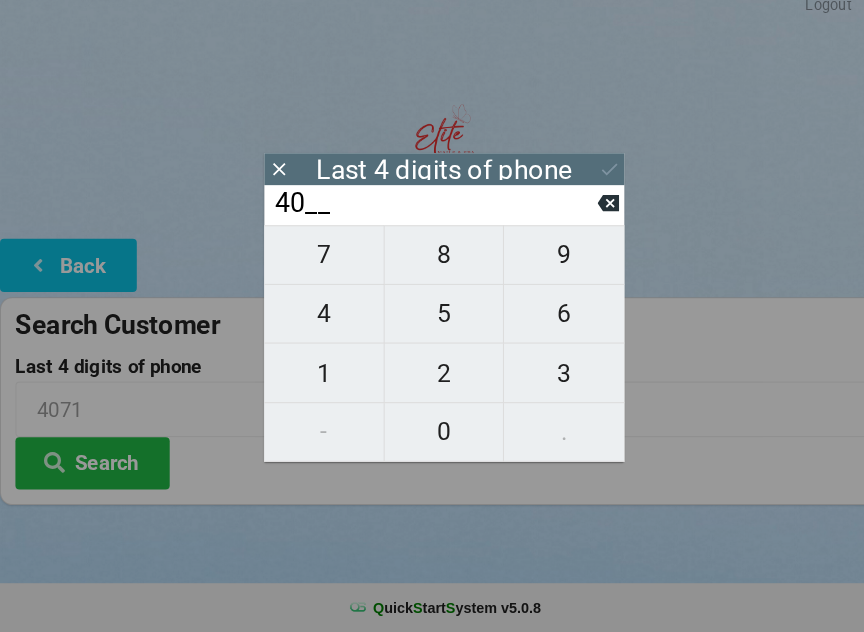 click on "7" at bounding box center (315, 265) 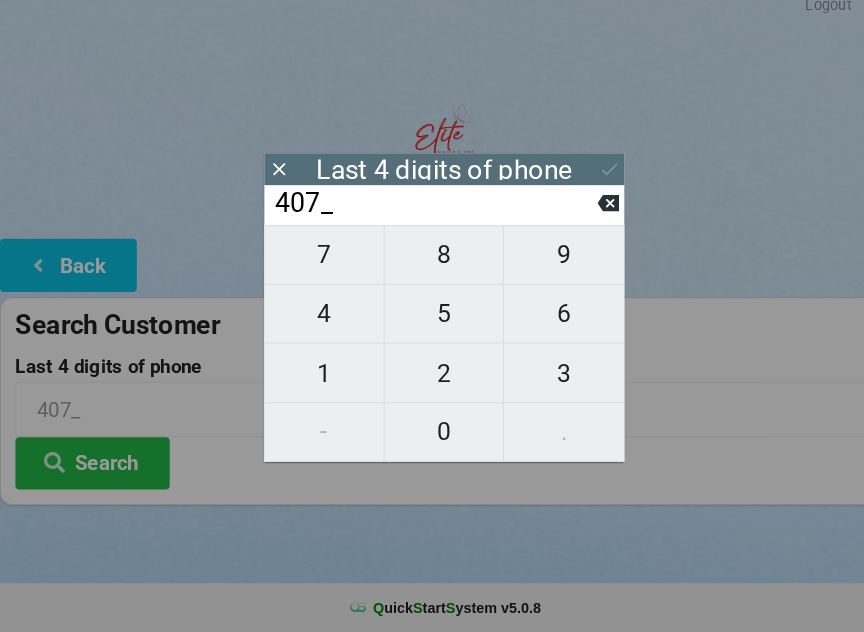 click on "4" at bounding box center (315, 322) 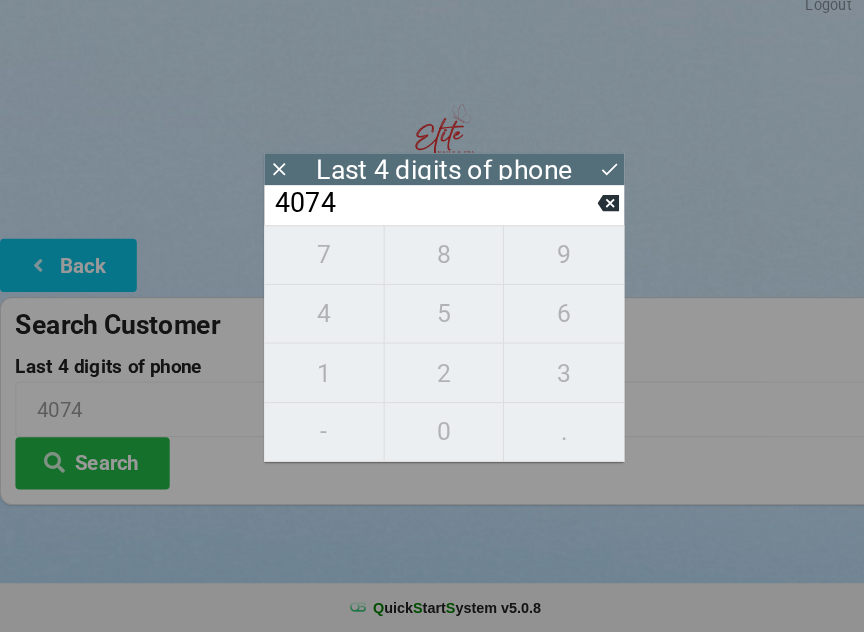 click on "7 8 9 4 5 6 1 2 3 - 0 ." at bounding box center [432, 351] 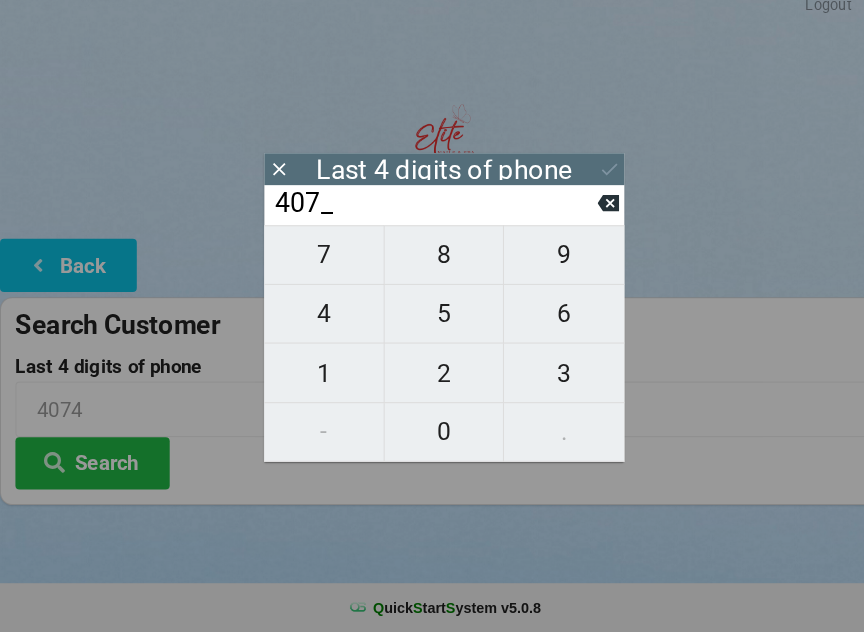 click 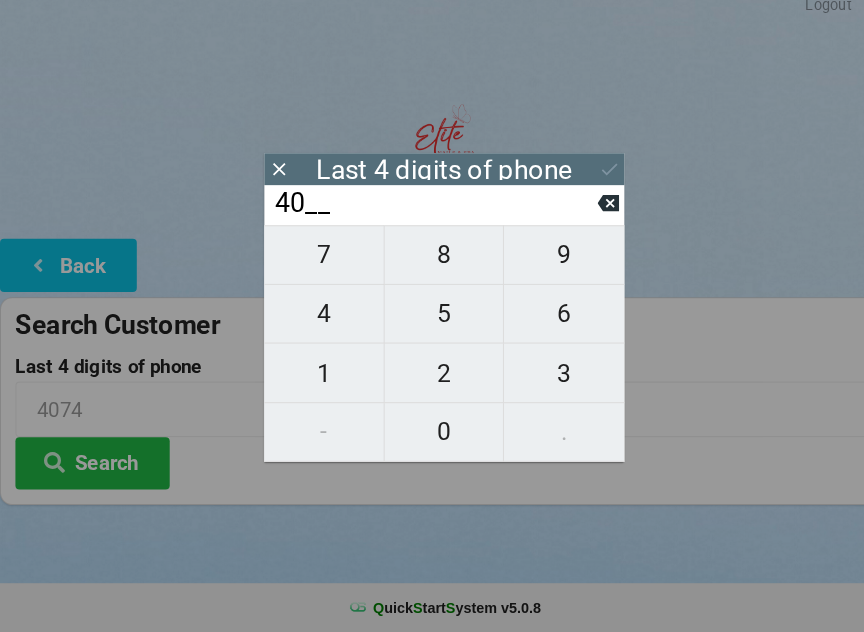 click 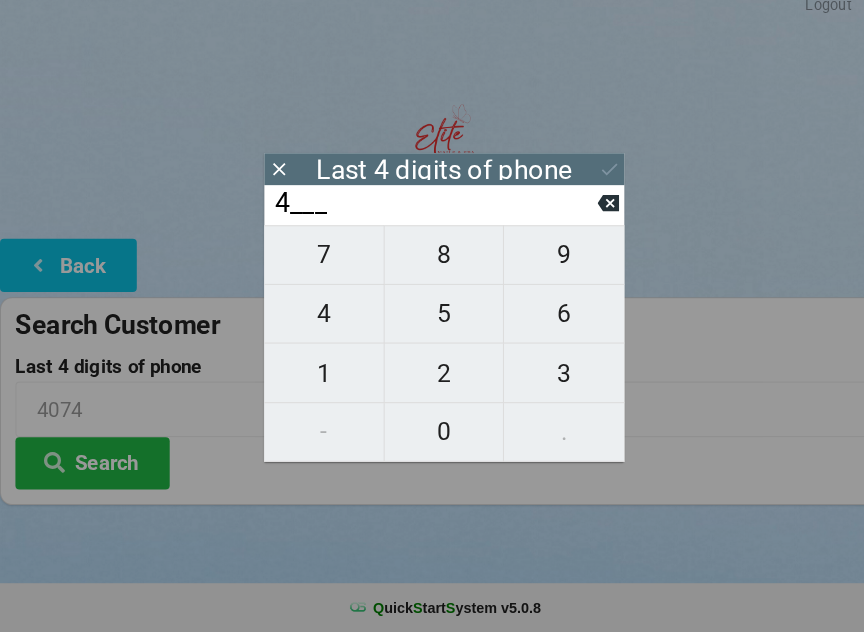 click 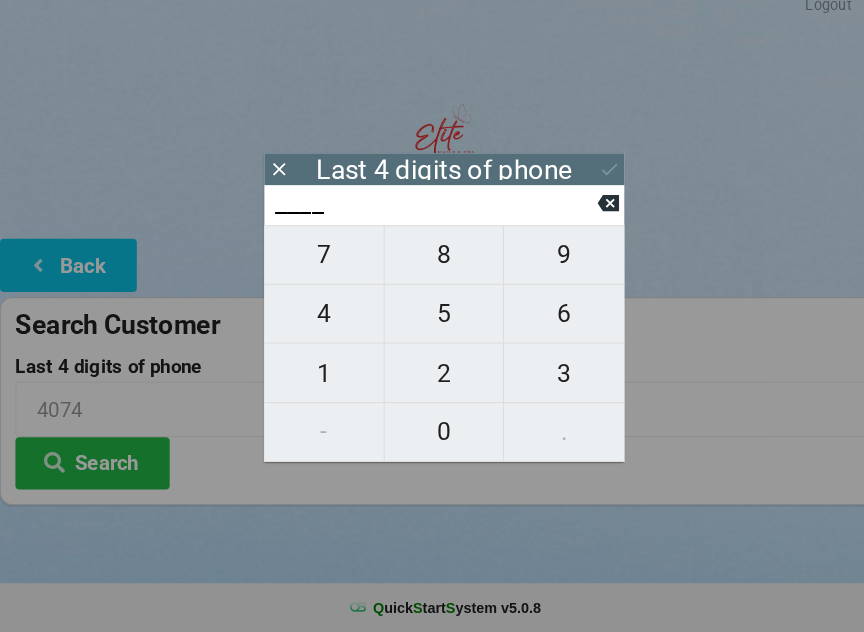 click 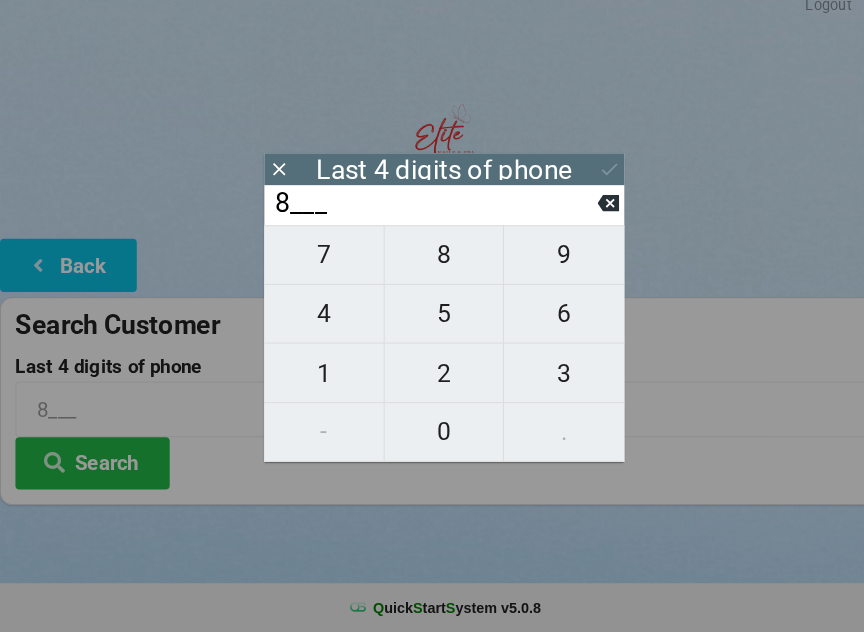 click on "0" at bounding box center [432, 437] 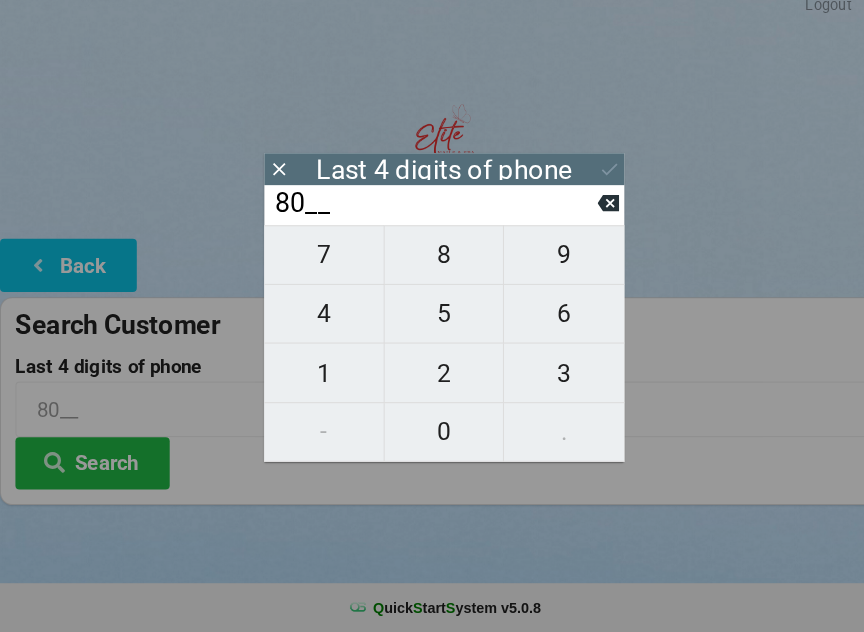 click on "0" at bounding box center (432, 437) 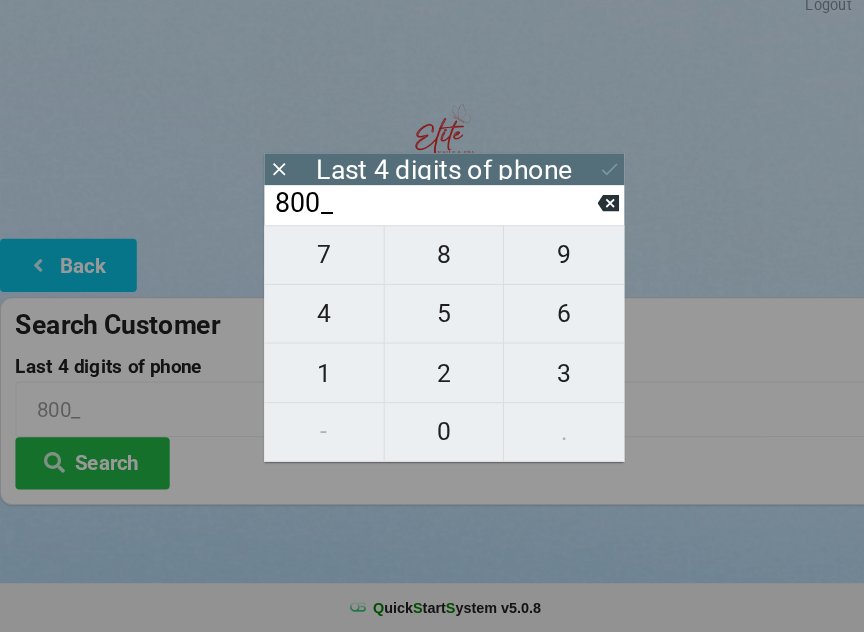 click on "6" at bounding box center [548, 322] 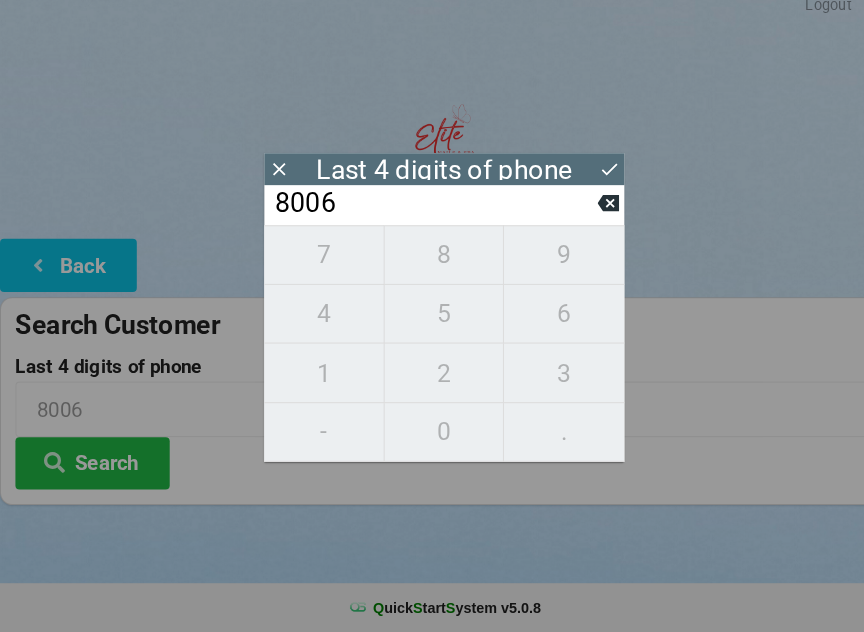 click 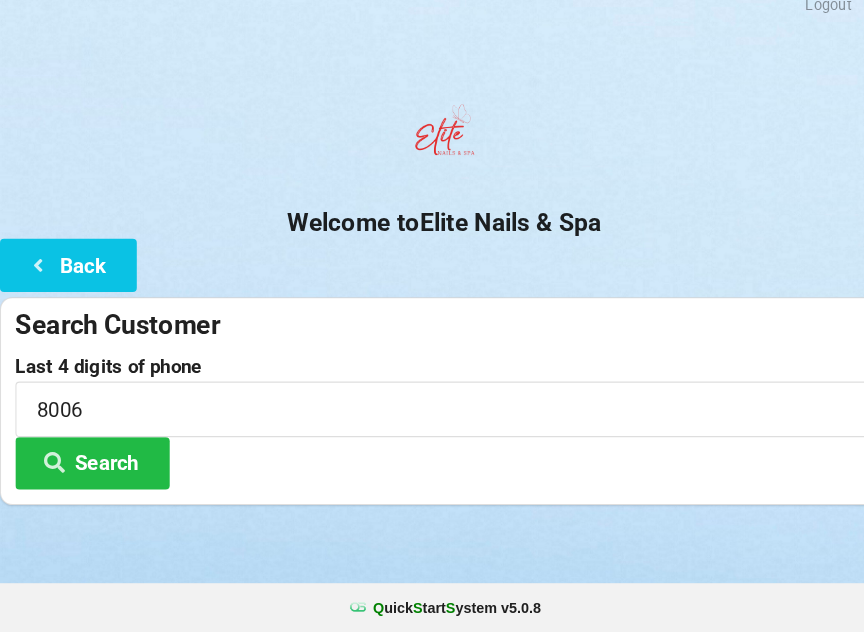 click on "Search" at bounding box center [90, 467] 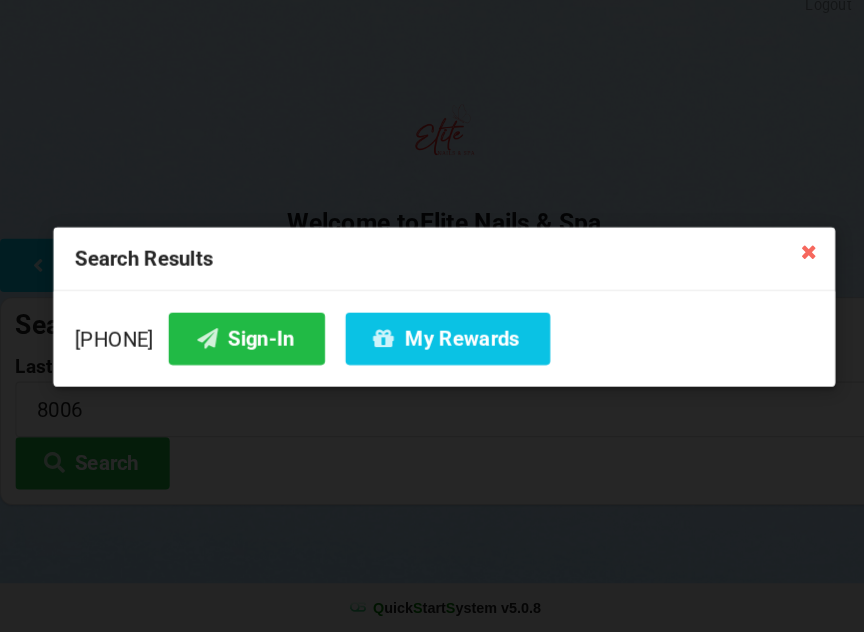 click on "Sign-In" at bounding box center (240, 346) 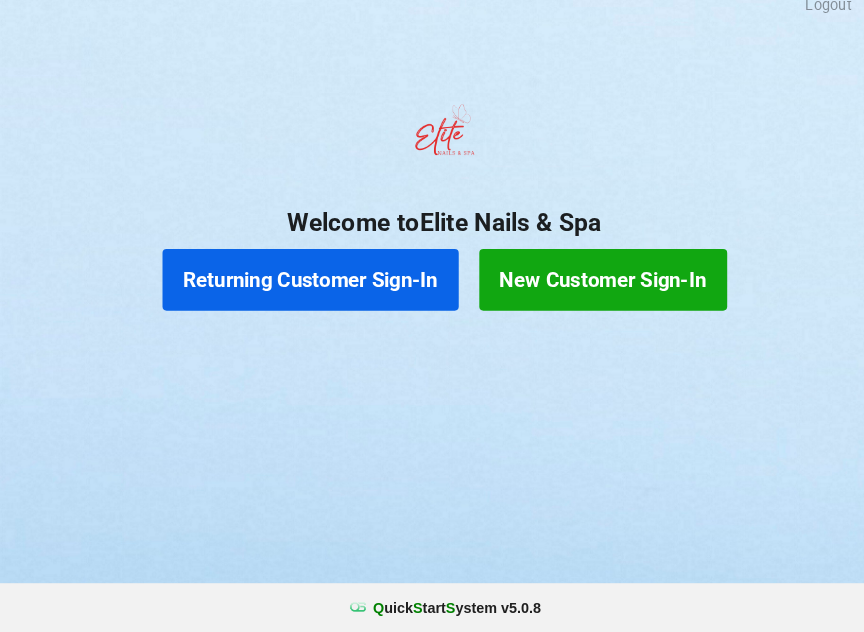 click on "New Customer Sign-In" at bounding box center [586, 289] 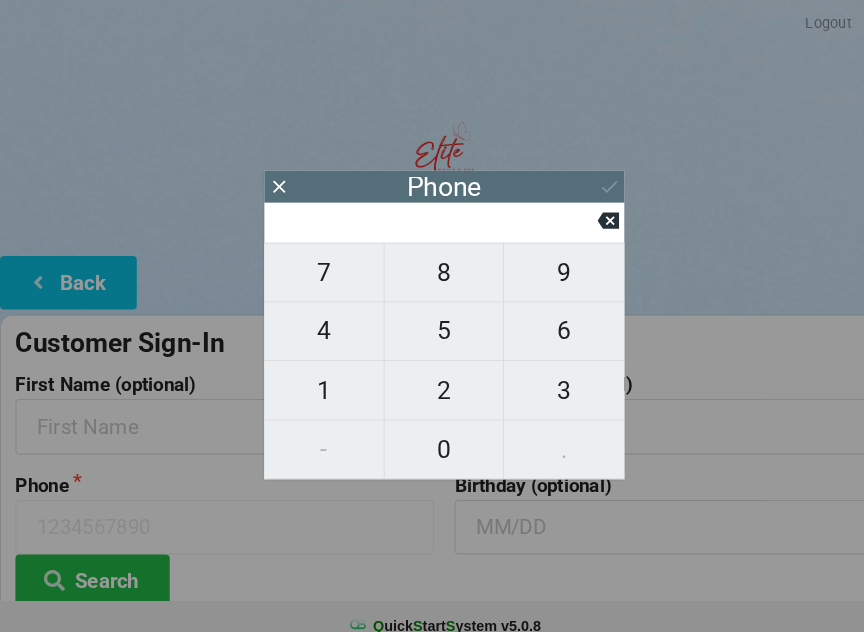 click on "4" at bounding box center (315, 322) 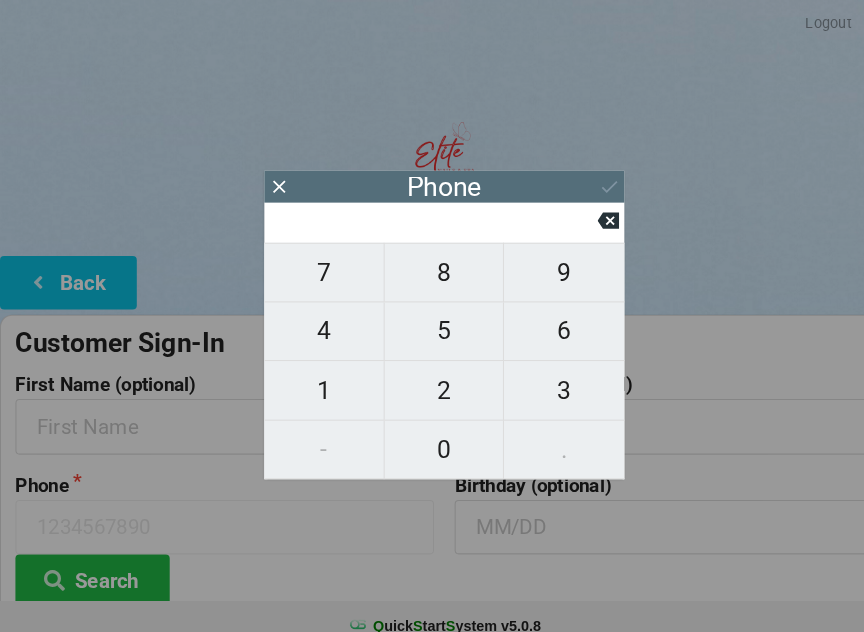 type on "4" 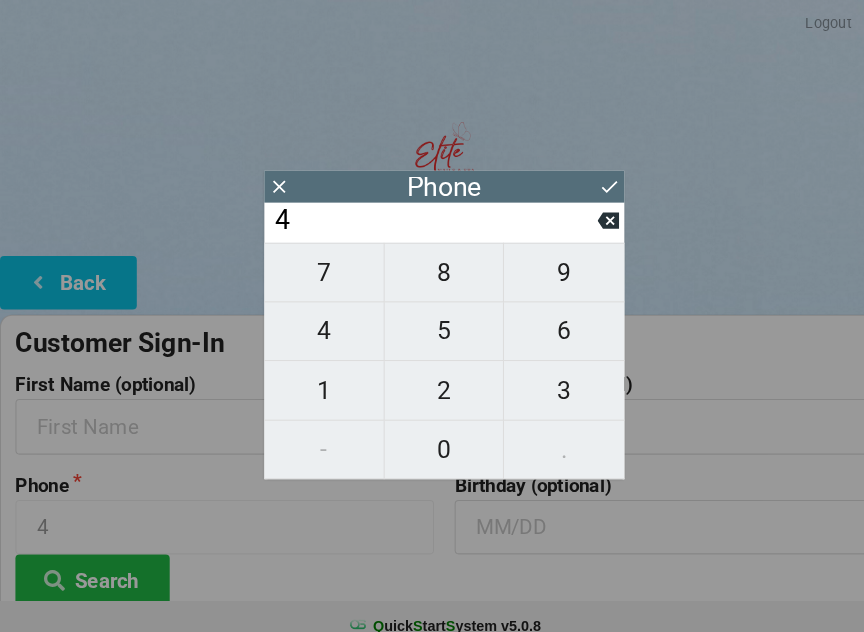 click on "0" at bounding box center (432, 437) 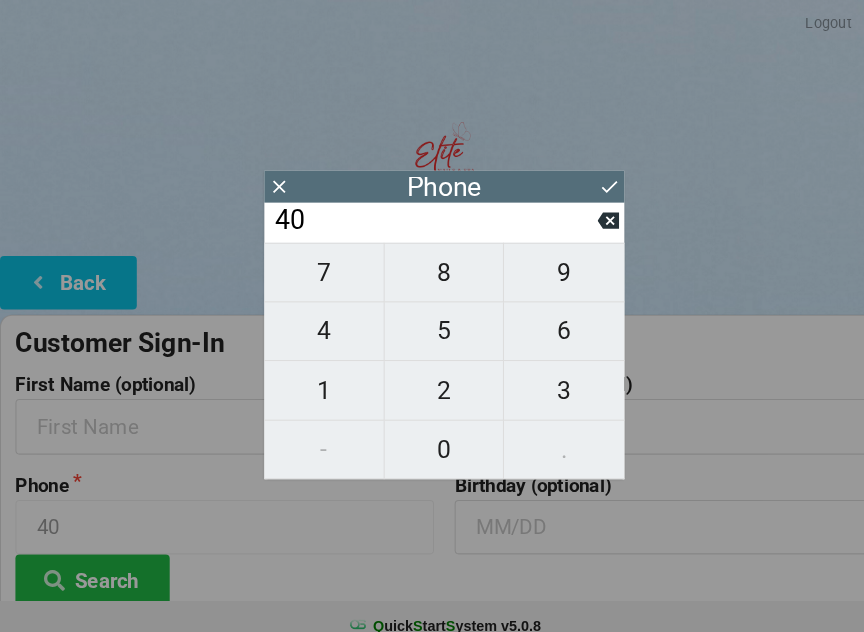 click on "7" at bounding box center [315, 265] 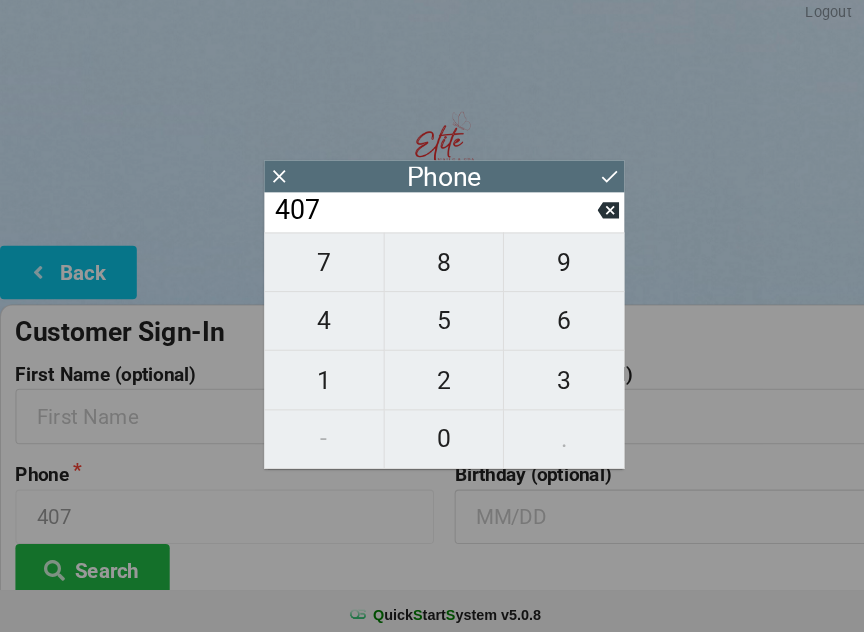 scroll, scrollTop: 15, scrollLeft: 0, axis: vertical 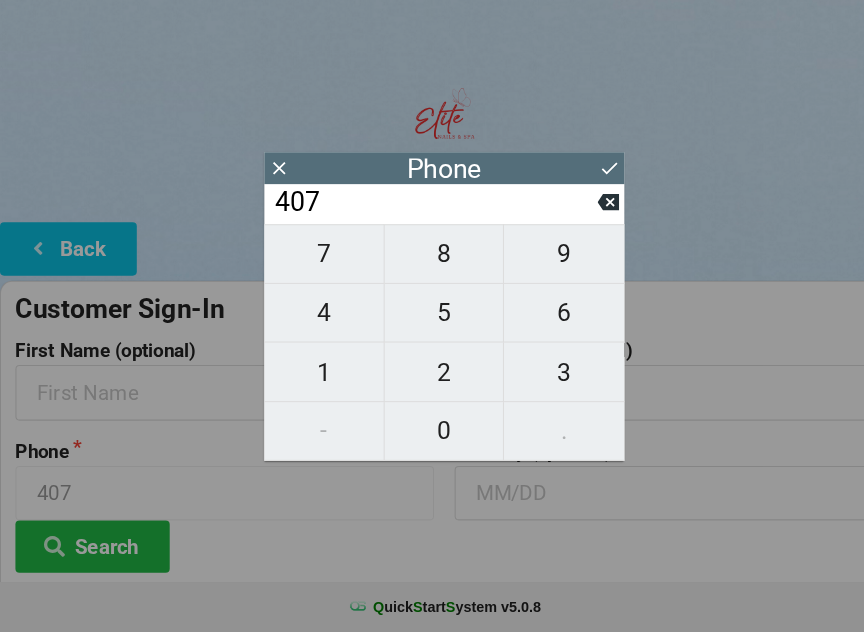 click on "4" at bounding box center [315, 322] 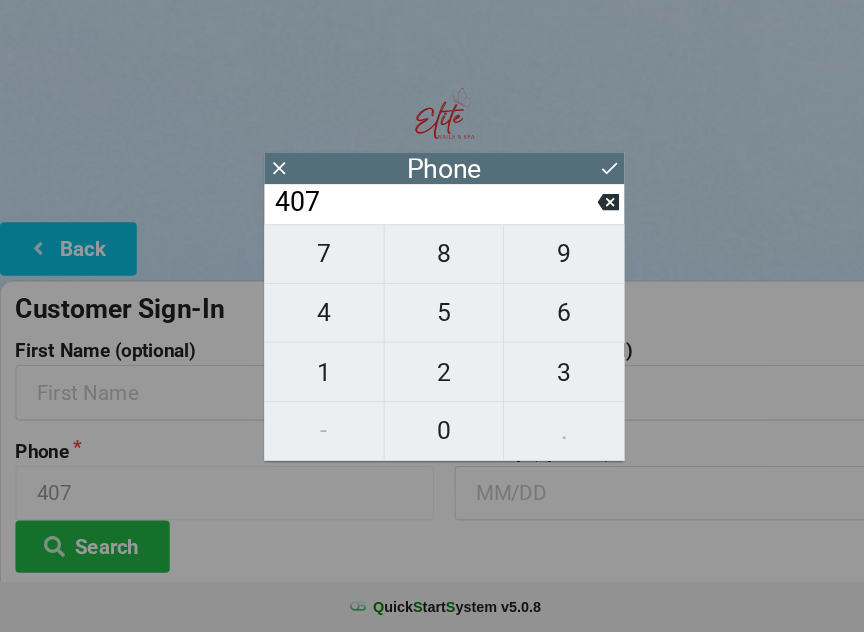 type on "4074" 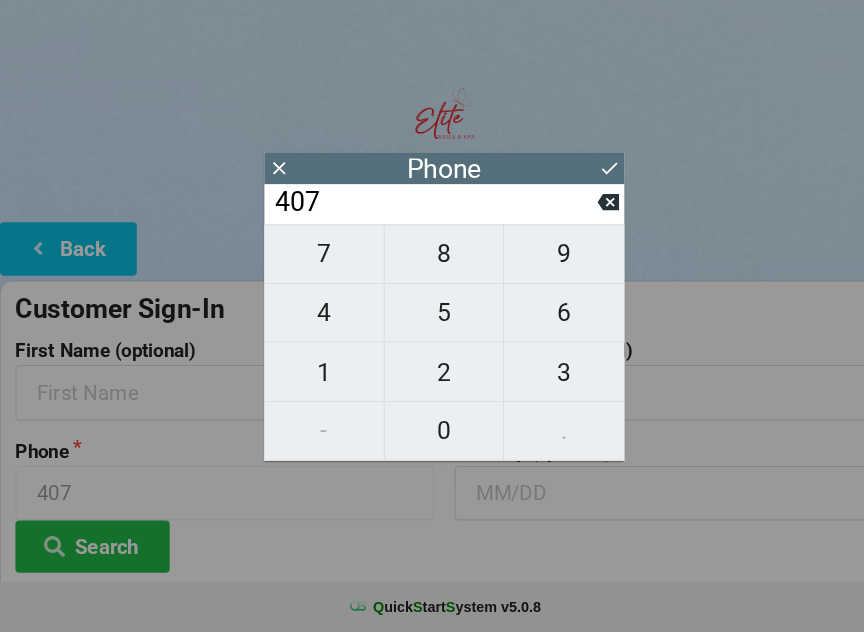 type on "4074" 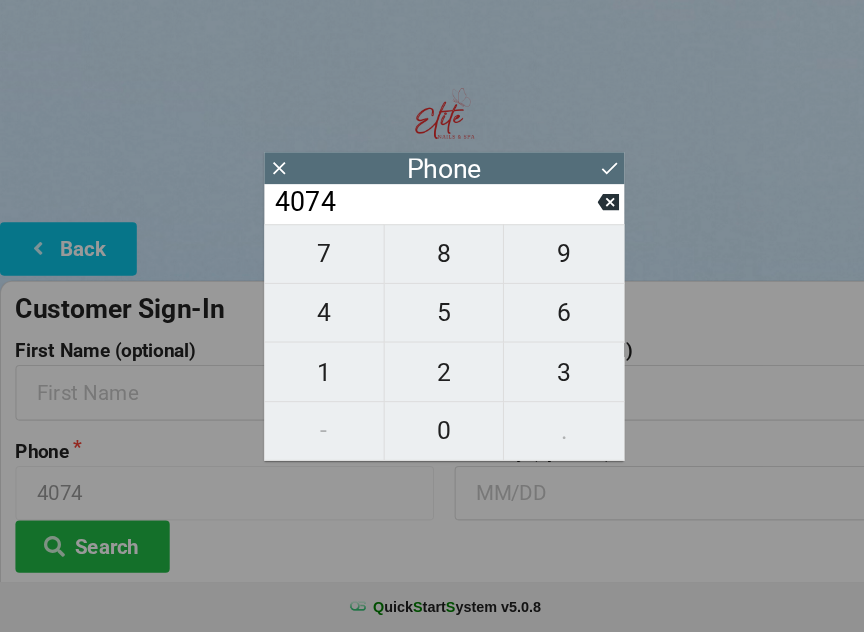click on "0" at bounding box center (432, 437) 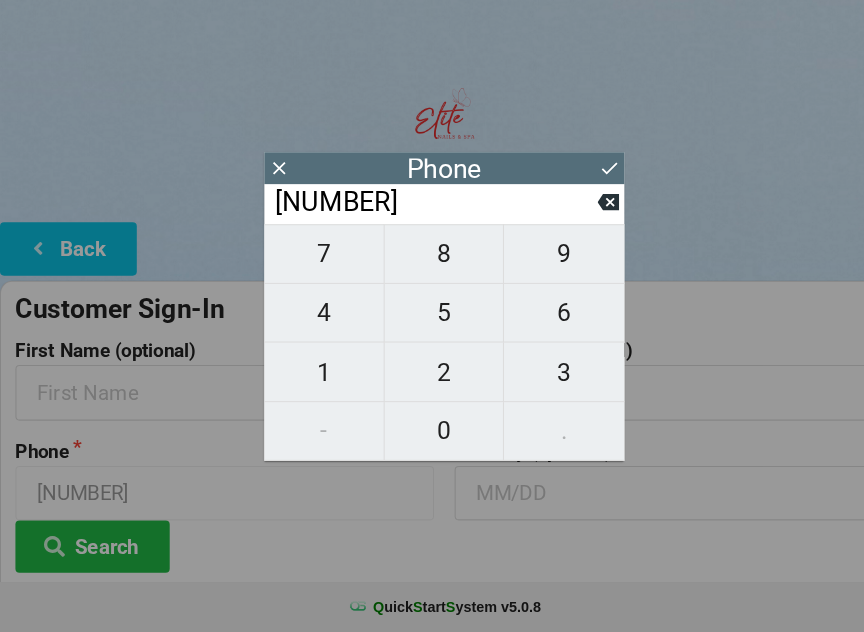 click on "4" at bounding box center (315, 322) 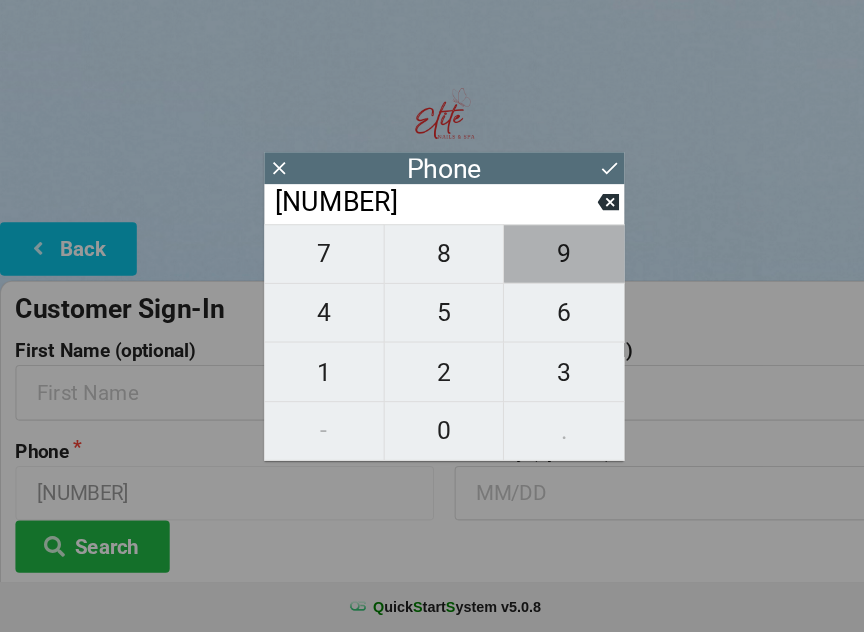 click on "9" at bounding box center (548, 265) 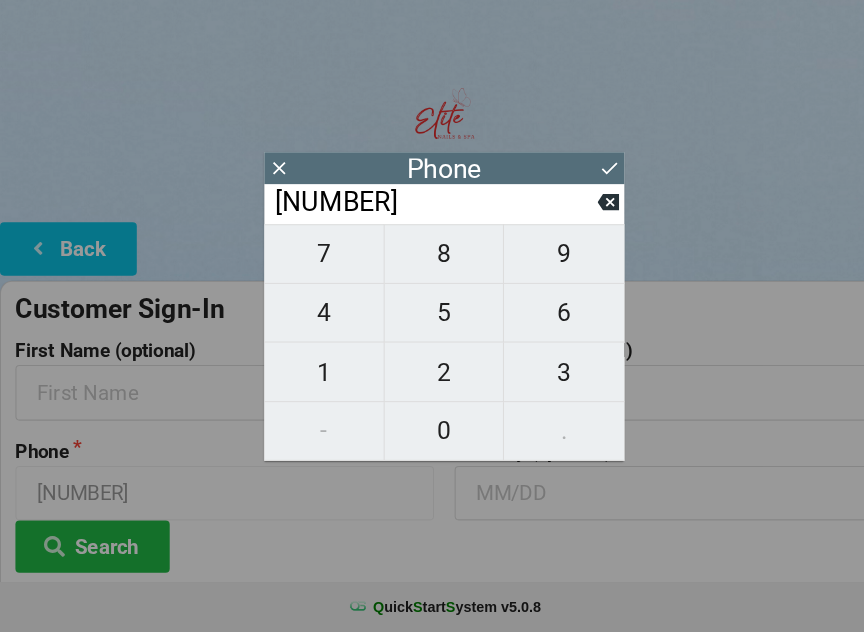 click on "5" at bounding box center (432, 322) 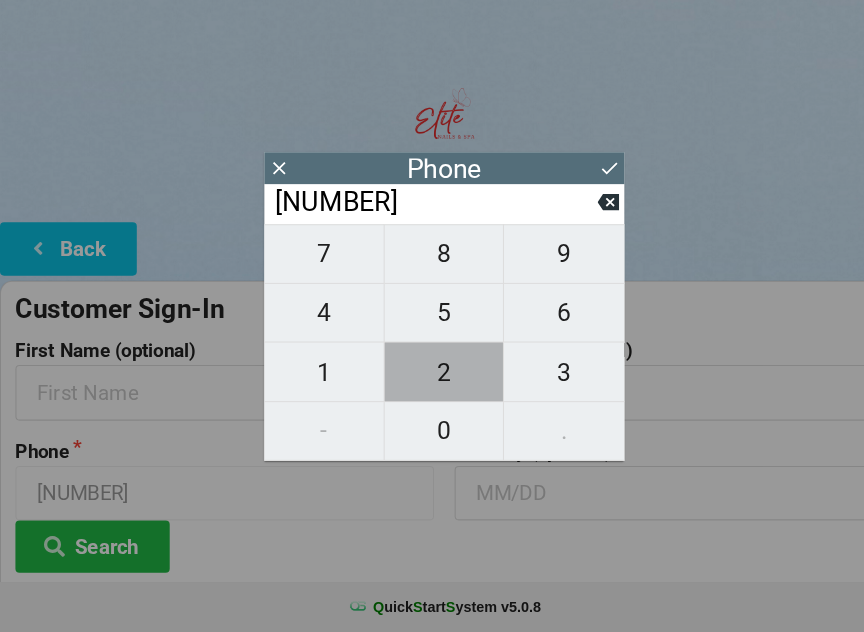 click on "2" at bounding box center (432, 380) 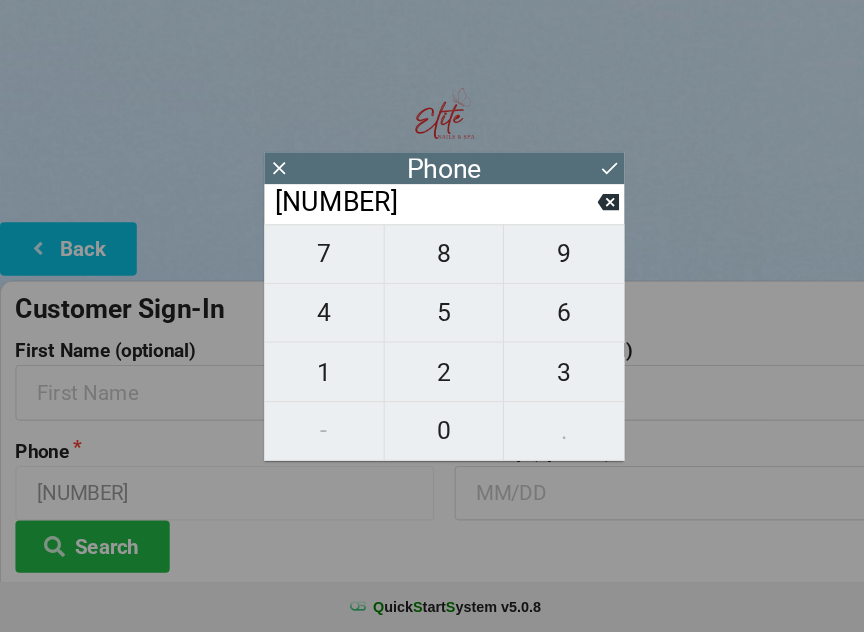 click 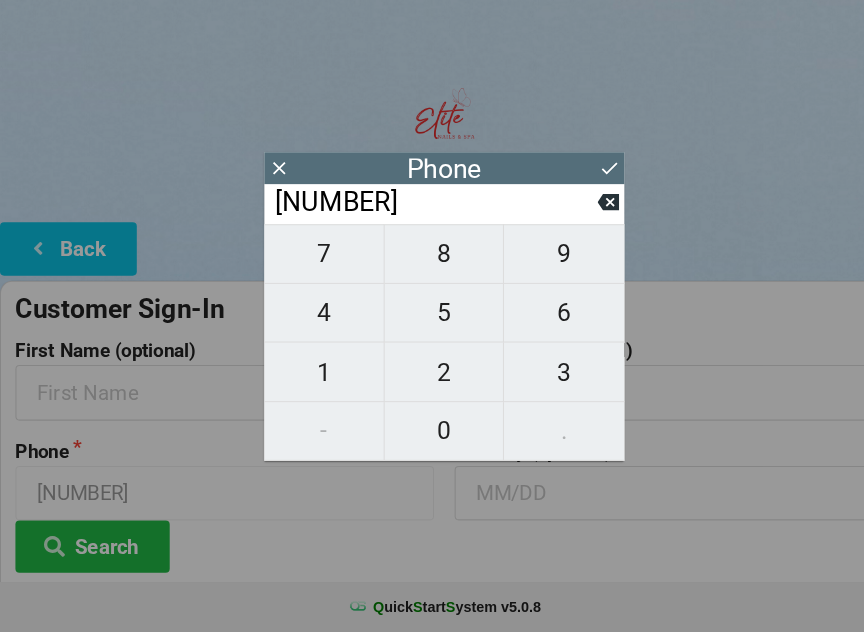 click 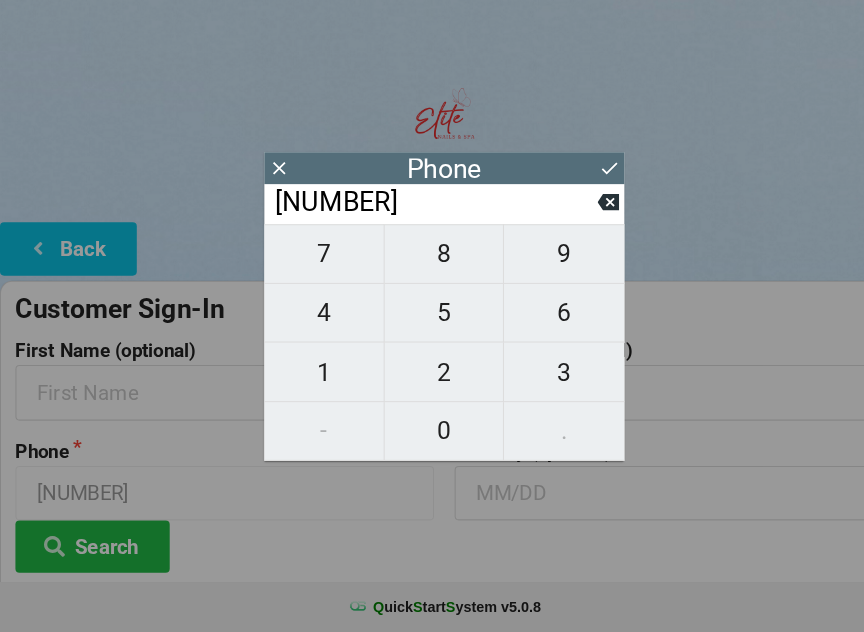 type on "[NUMBER]" 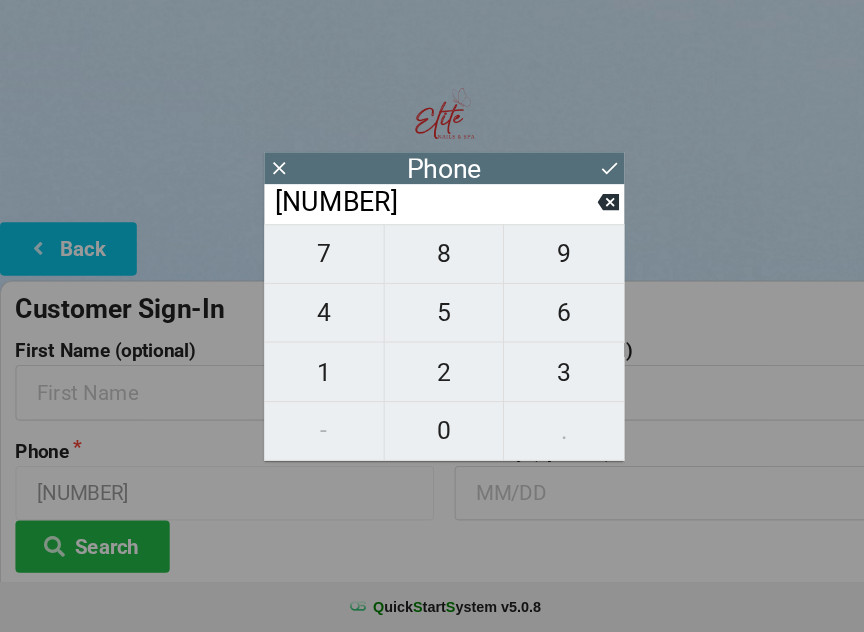 click on "5" at bounding box center (432, 322) 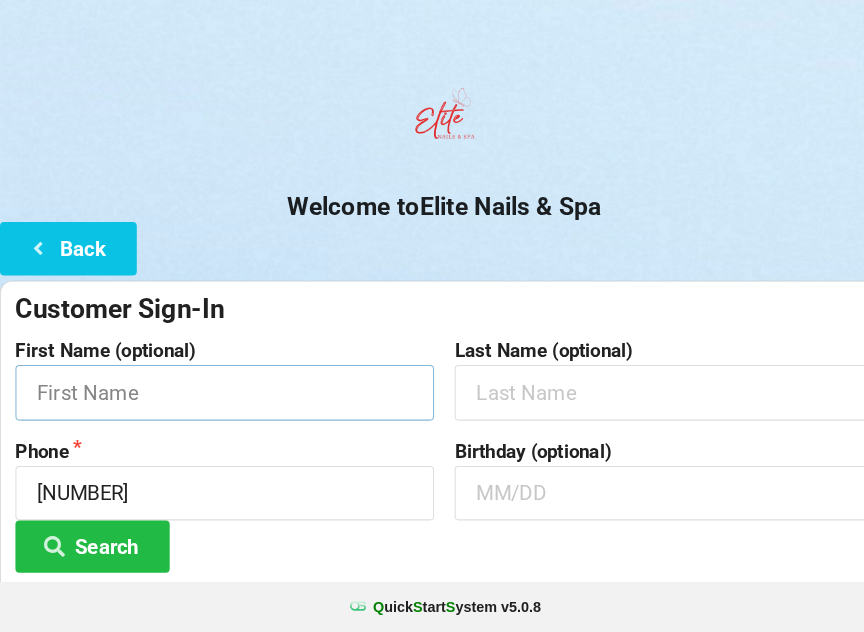 click at bounding box center [218, 399] 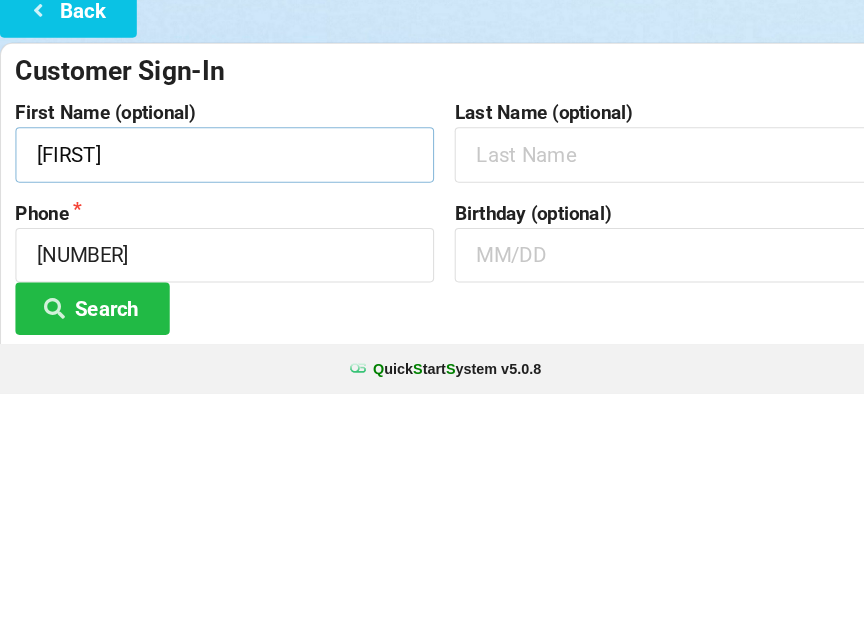 type on "[FIRST]" 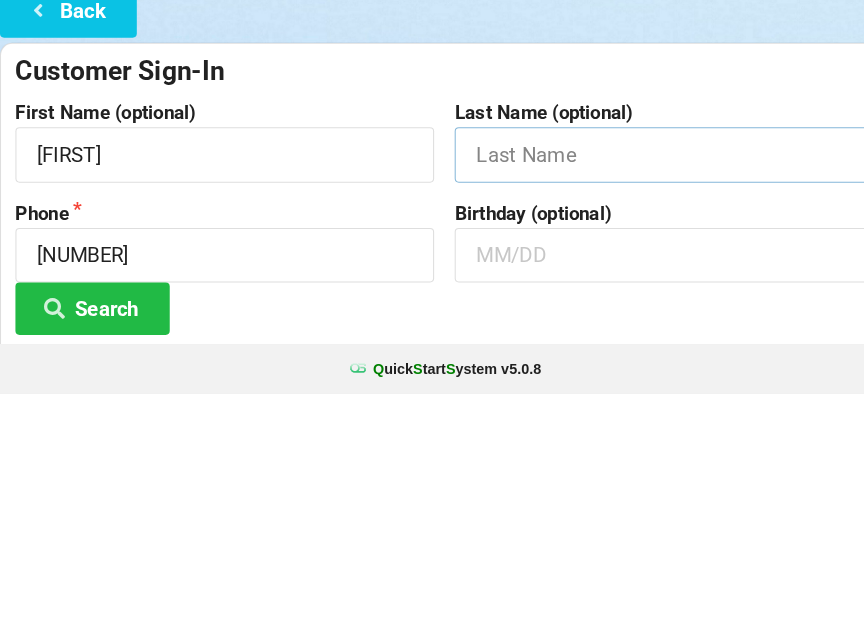 click at bounding box center [645, 399] 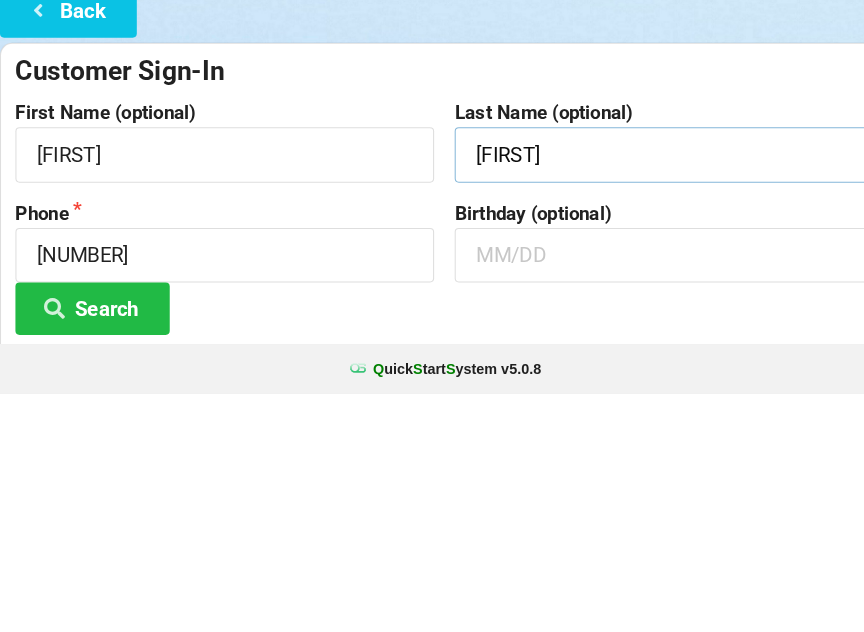 type on "E" 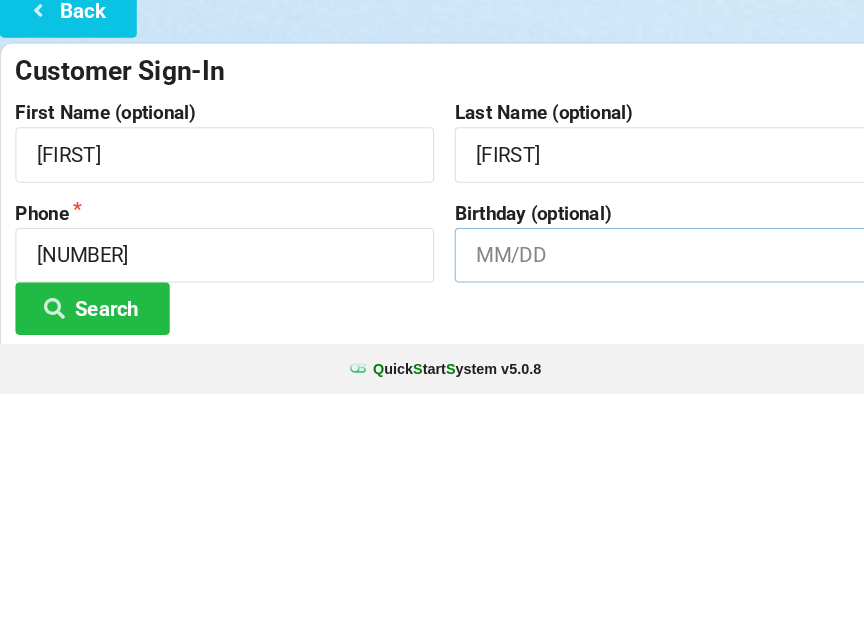 click at bounding box center (645, 497) 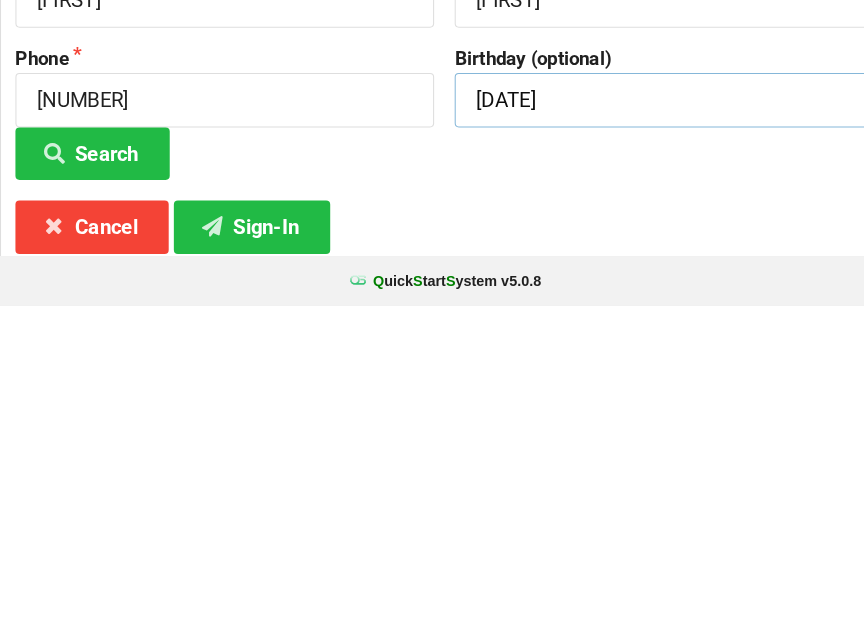 scroll, scrollTop: 82, scrollLeft: 0, axis: vertical 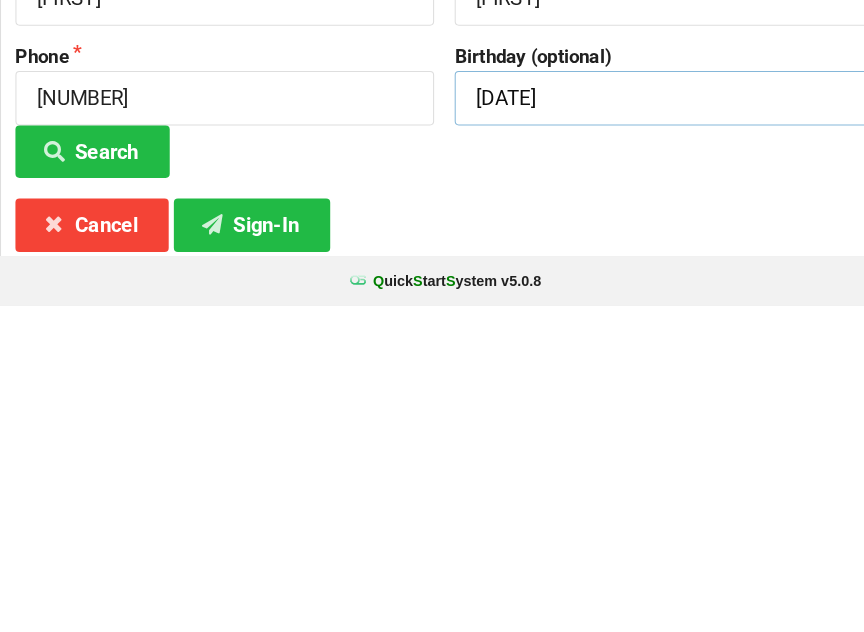 type on "[DATE]" 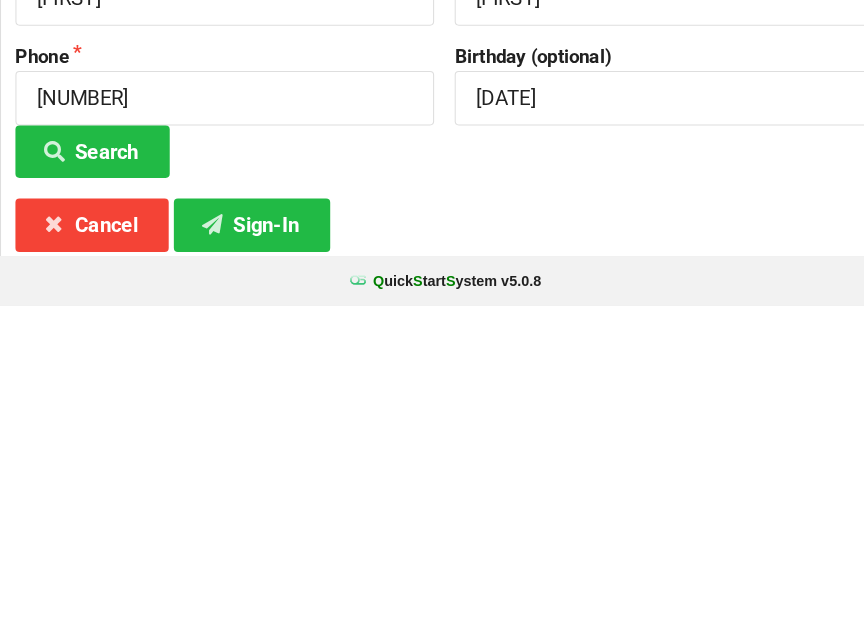 click on "Sign-In" at bounding box center [245, 553] 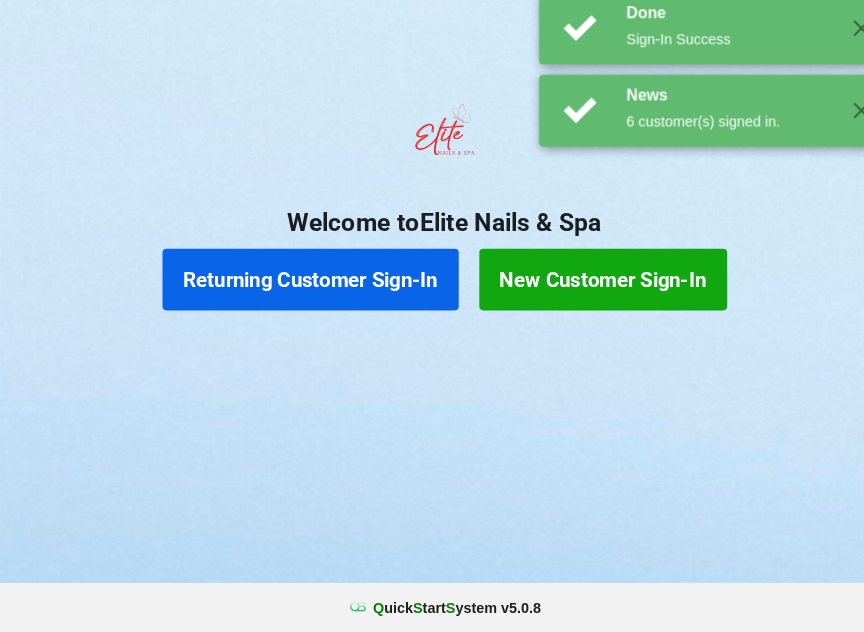 scroll, scrollTop: 0, scrollLeft: 0, axis: both 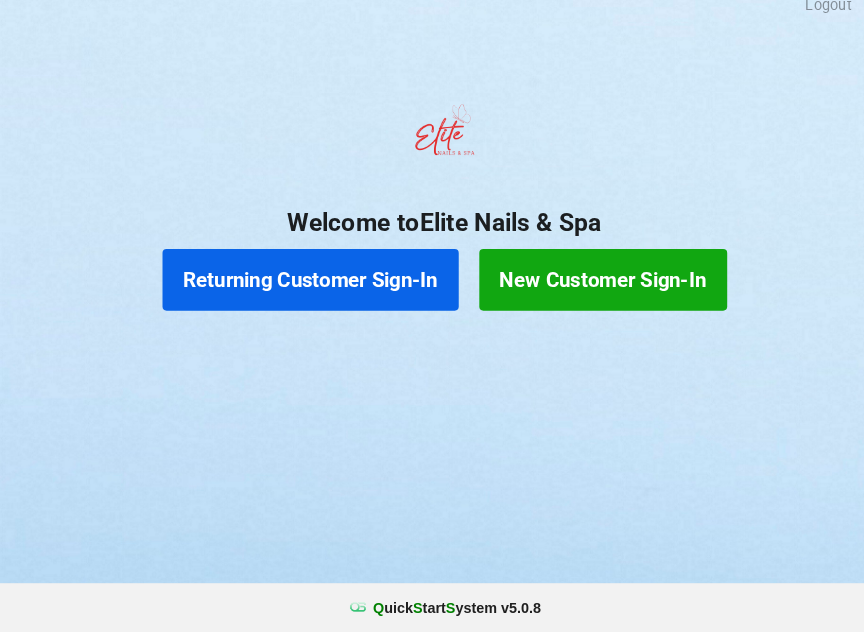 click on "Returning Customer Sign-In" at bounding box center (302, 289) 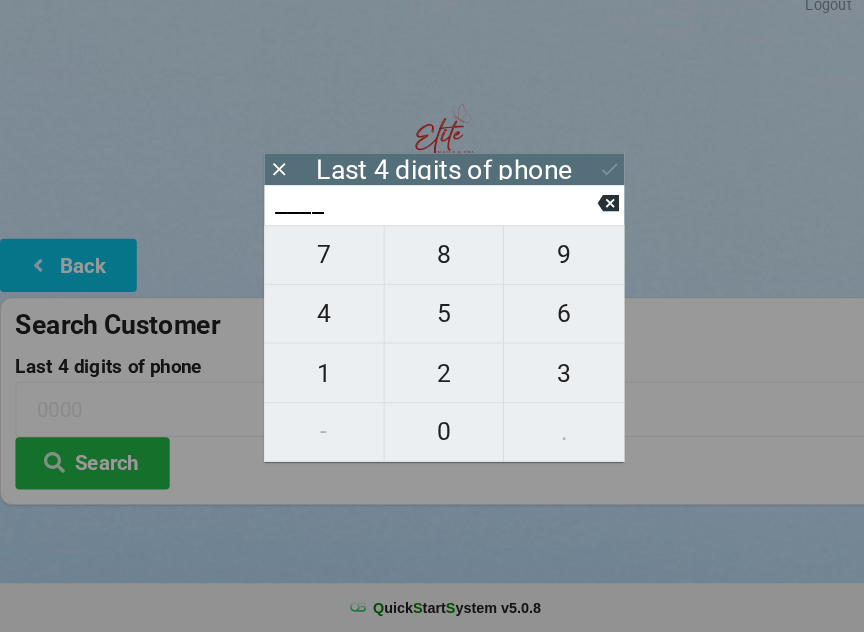 click on "2" at bounding box center [432, 380] 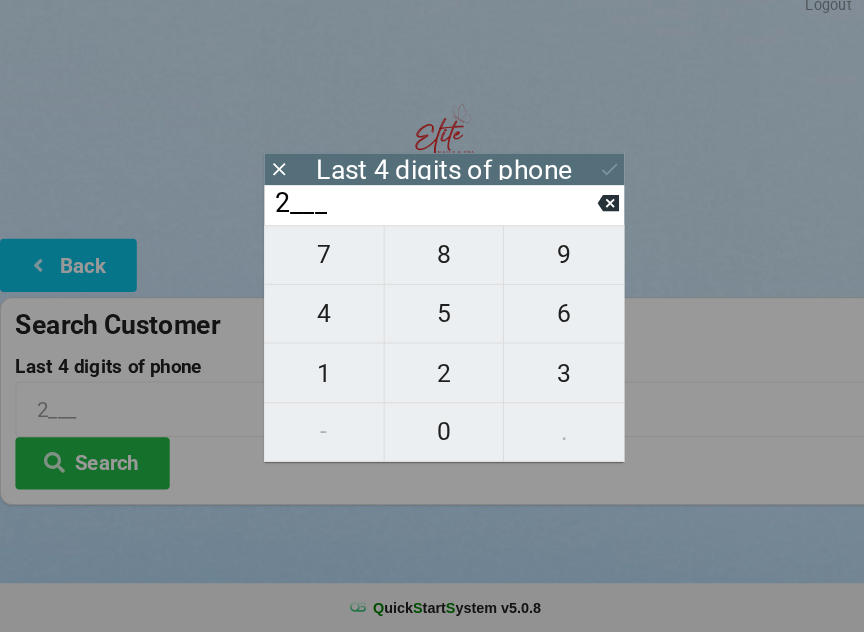 click on "5" at bounding box center (432, 322) 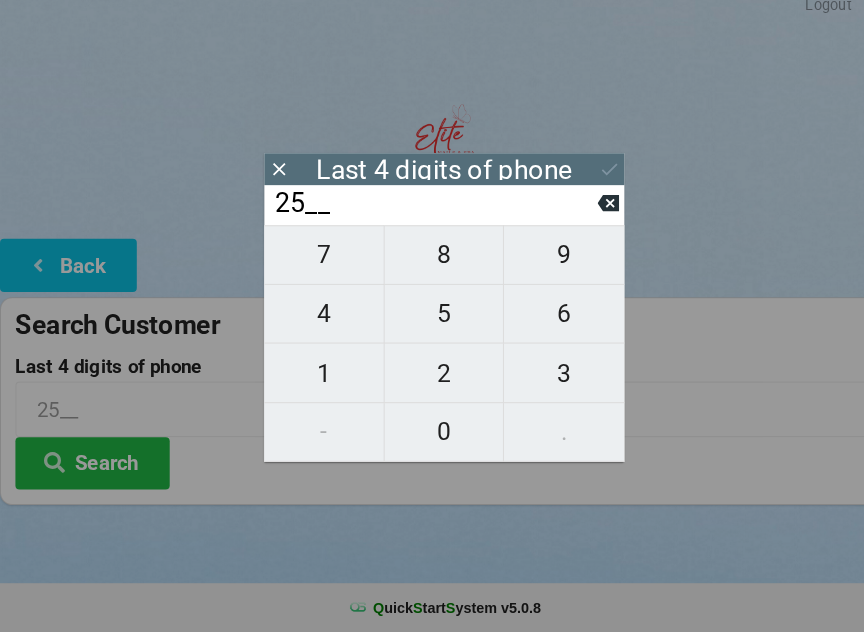 click on "9" at bounding box center (548, 265) 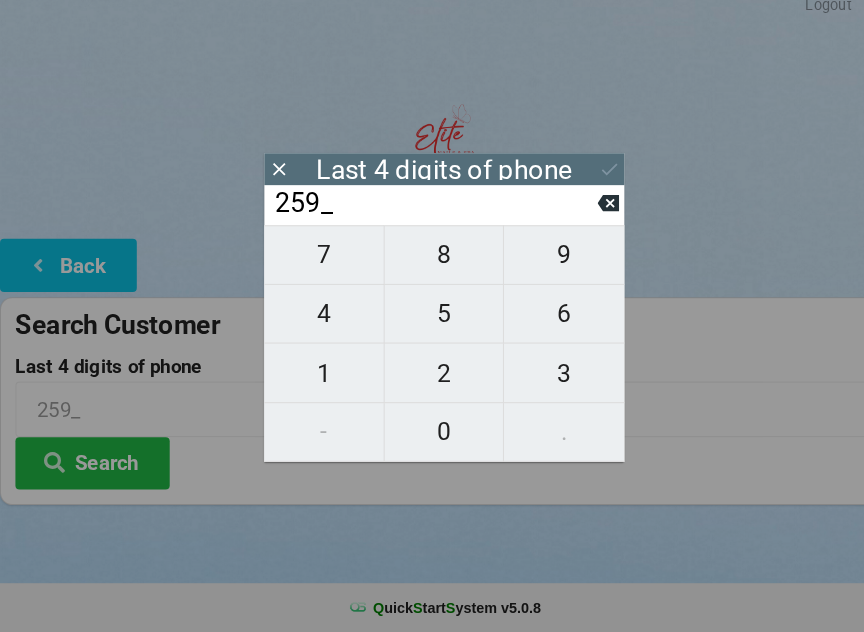 click on "8" at bounding box center [432, 265] 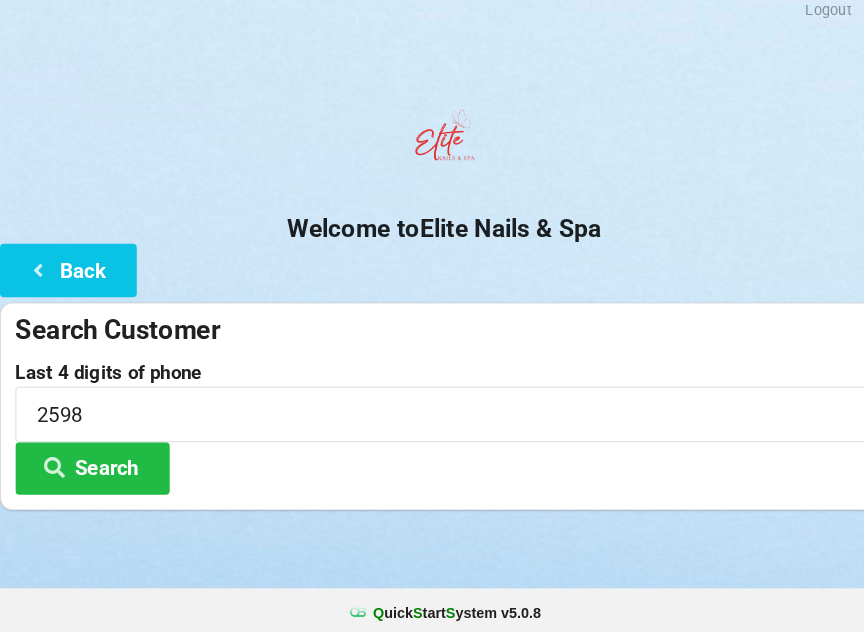 click on "Search" at bounding box center (90, 467) 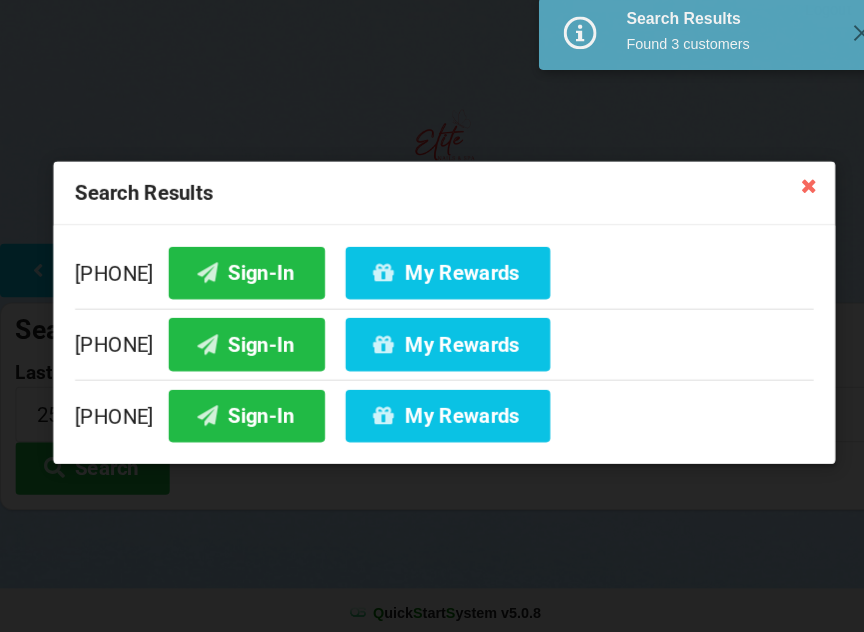 click on "Sign-In" at bounding box center [240, 277] 